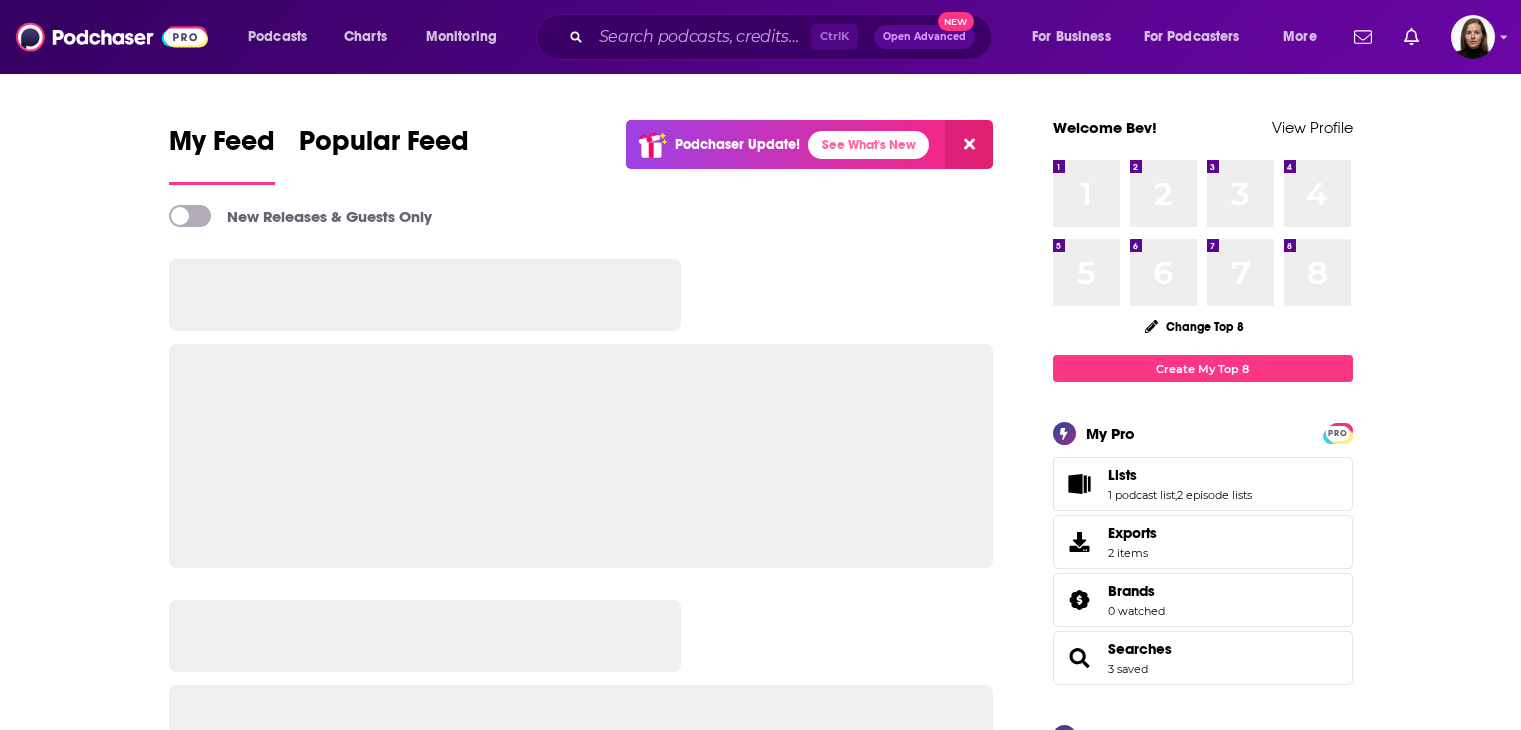 scroll, scrollTop: 0, scrollLeft: 0, axis: both 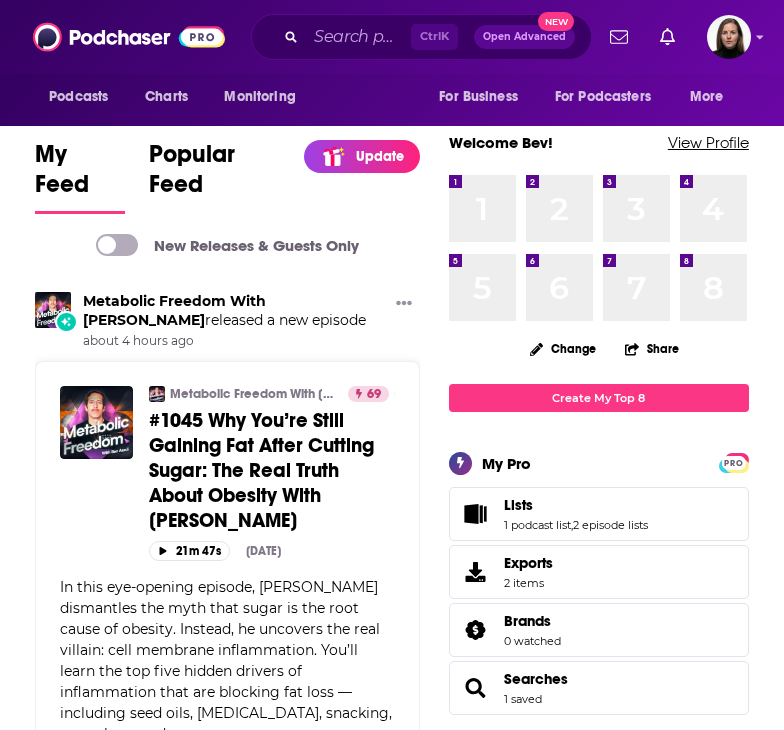 click on "View Profile" at bounding box center (708, 142) 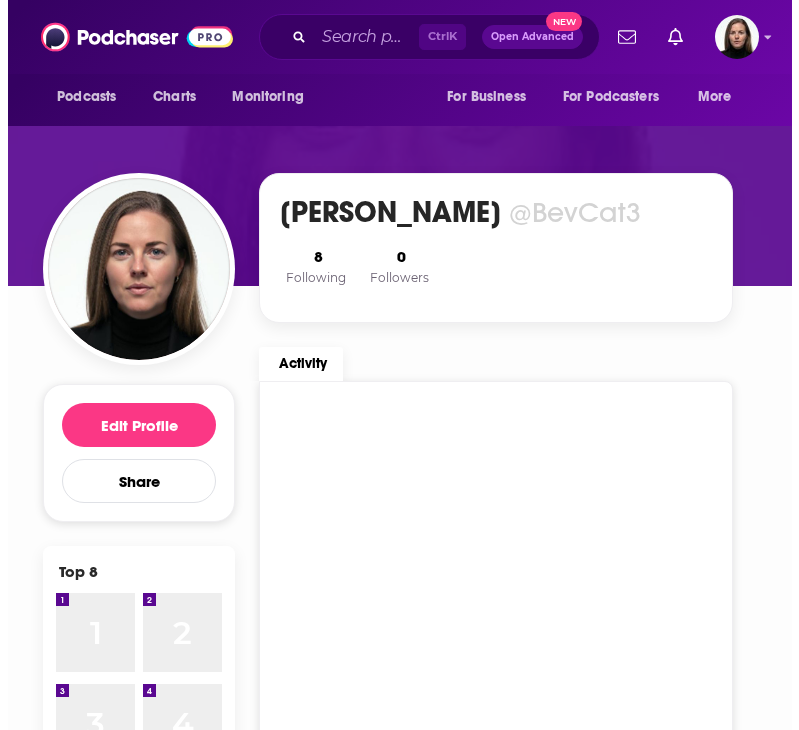 scroll, scrollTop: 0, scrollLeft: 0, axis: both 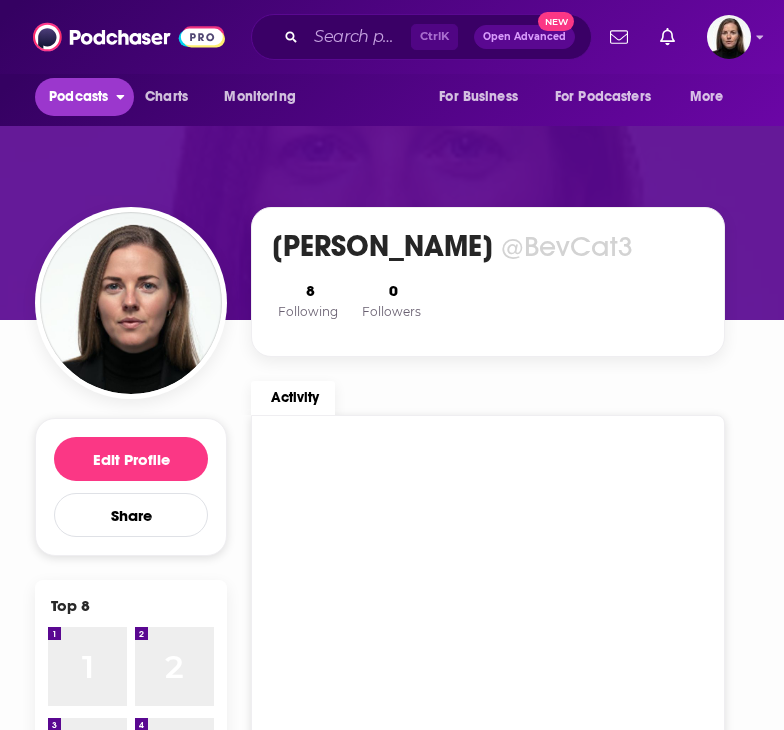 click on "Podcasts" at bounding box center [78, 97] 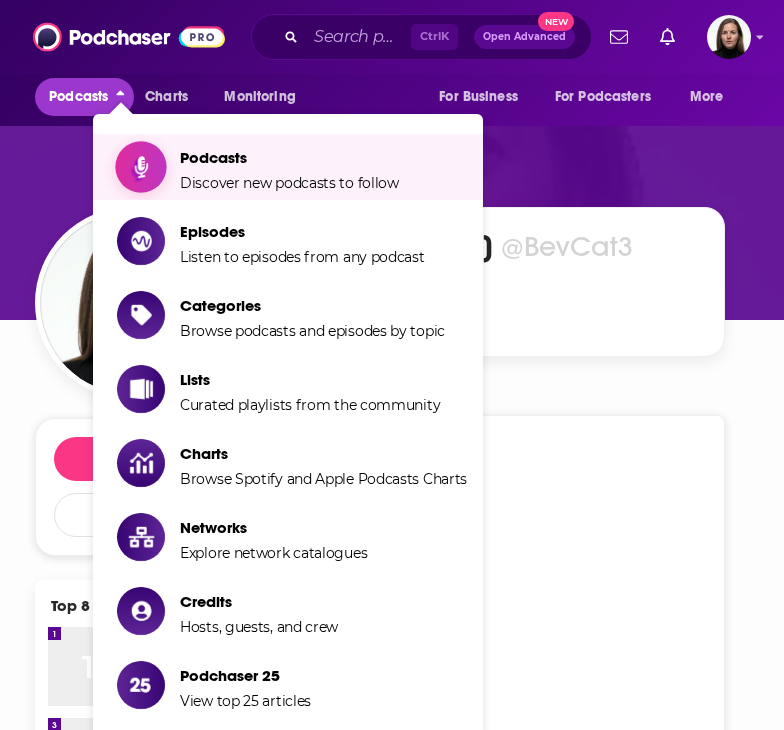 click on "Podcasts Discover new podcasts to follow" at bounding box center (289, 167) 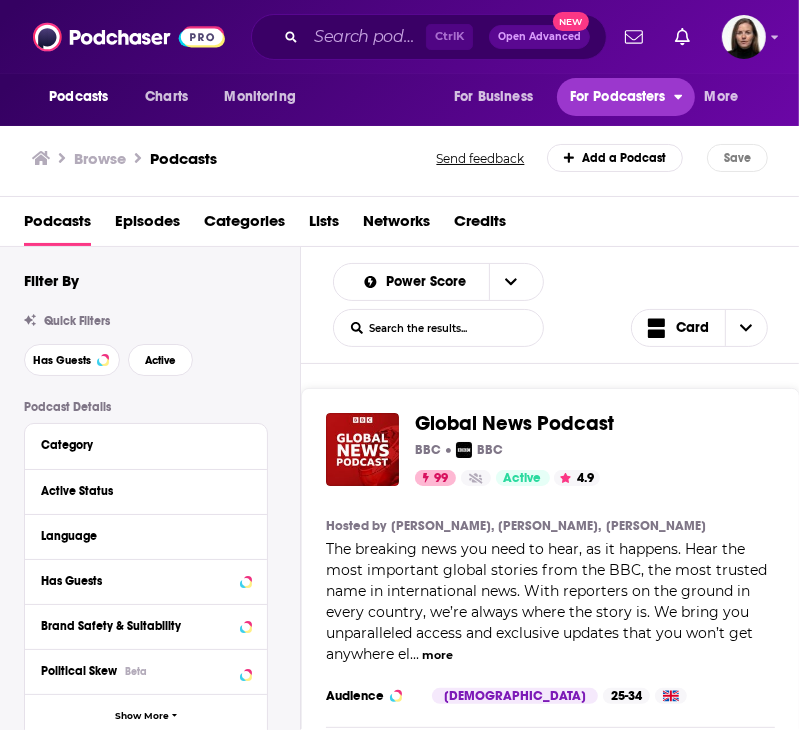click at bounding box center [678, 91] 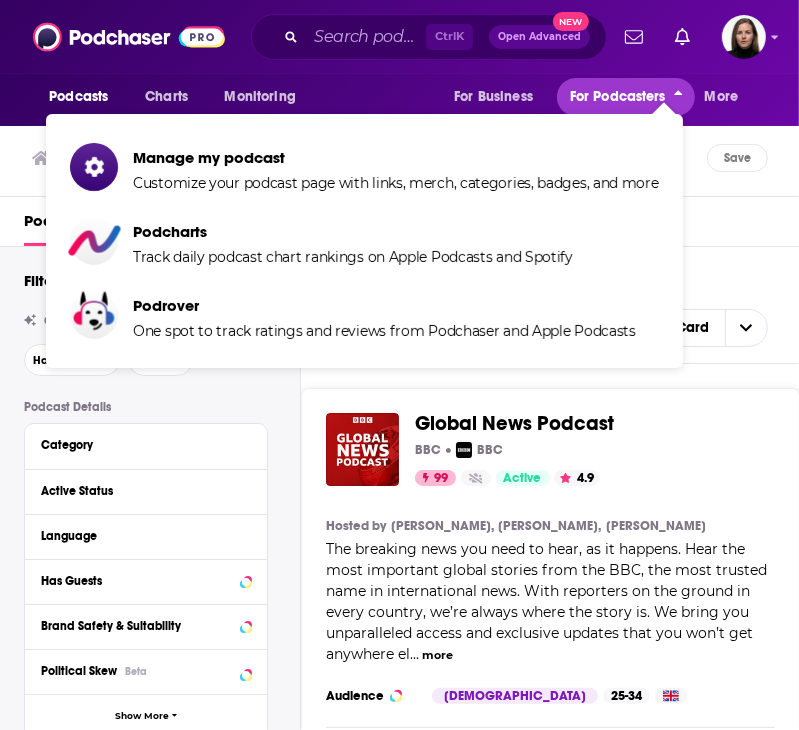 click 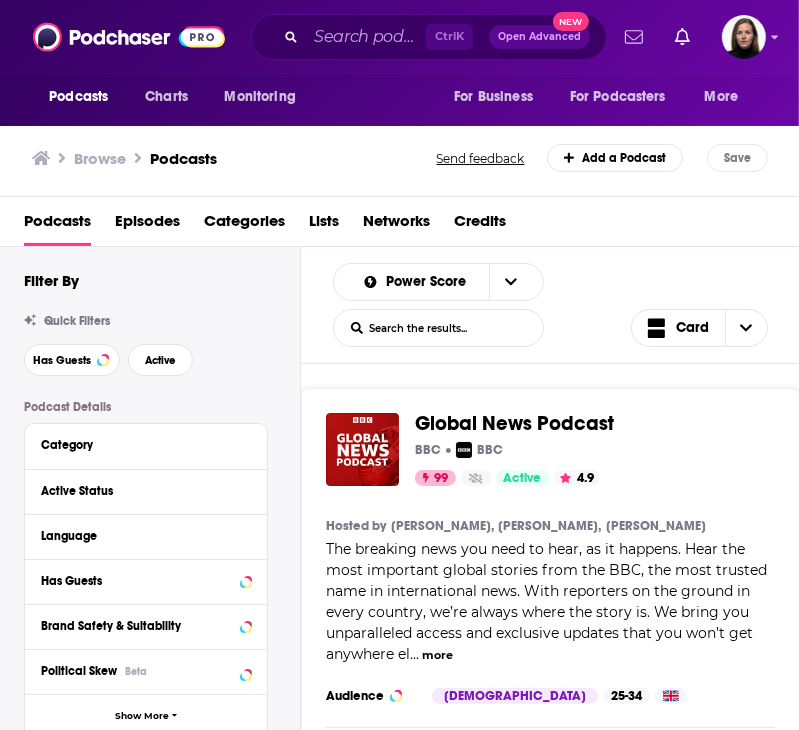 click 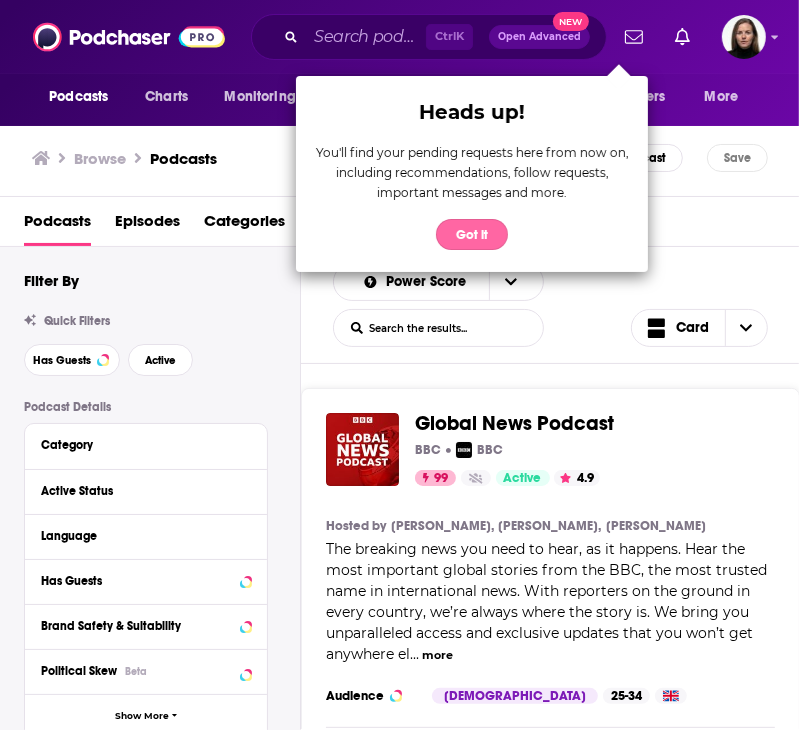 click on "Got it" at bounding box center [472, 234] 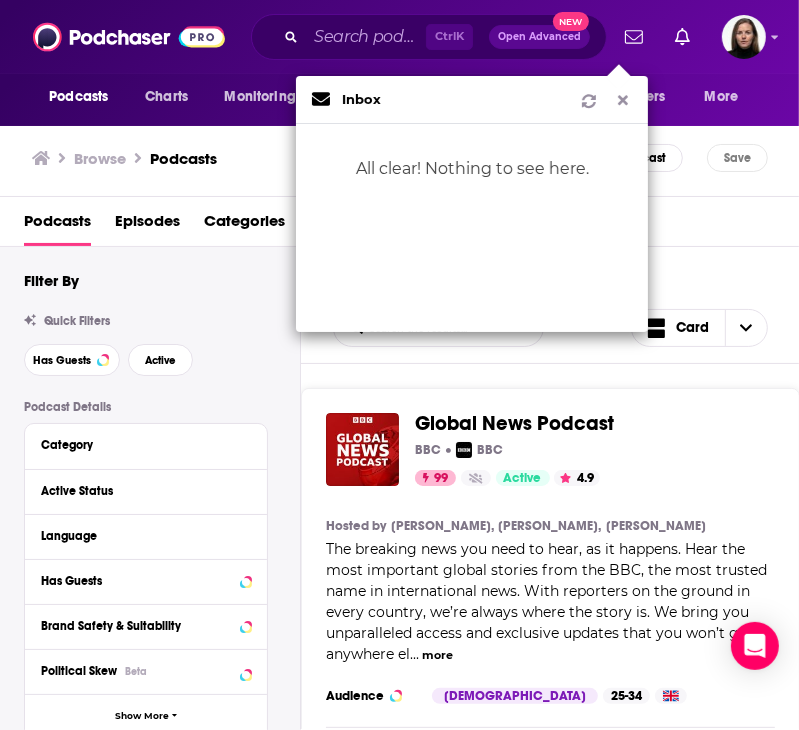click on "For Business For Podcasters More" at bounding box center (602, 97) 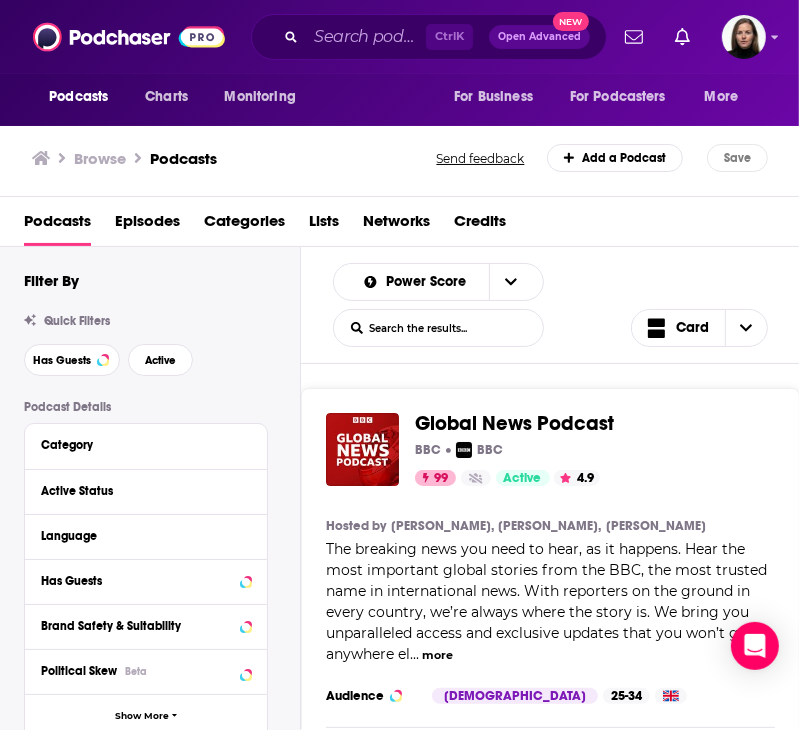 click on "Podcasts Charts Monitoring Ctrl  K Open Advanced New For Business For Podcasters More" at bounding box center (399, 37) 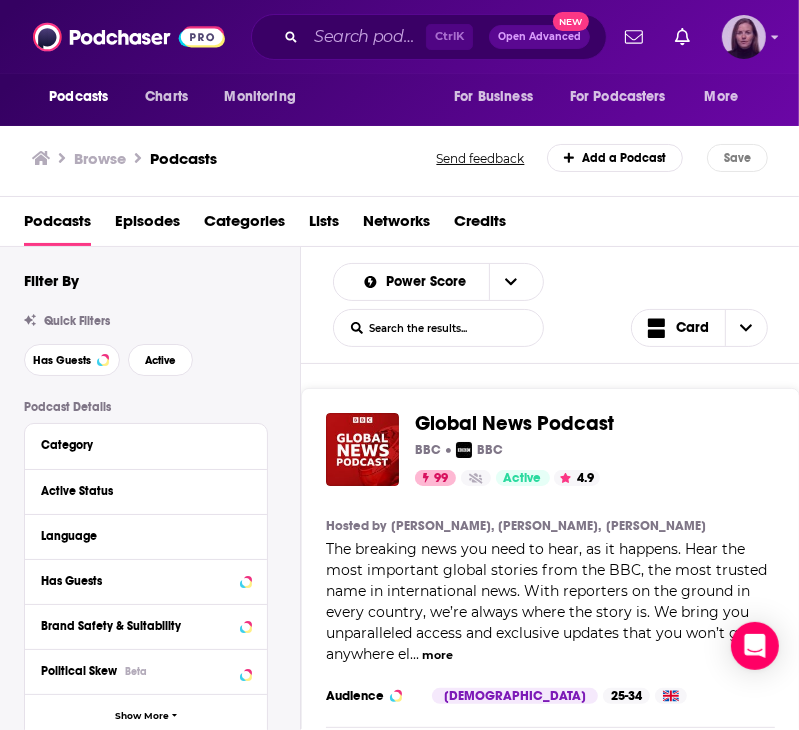 click at bounding box center (775, 38) 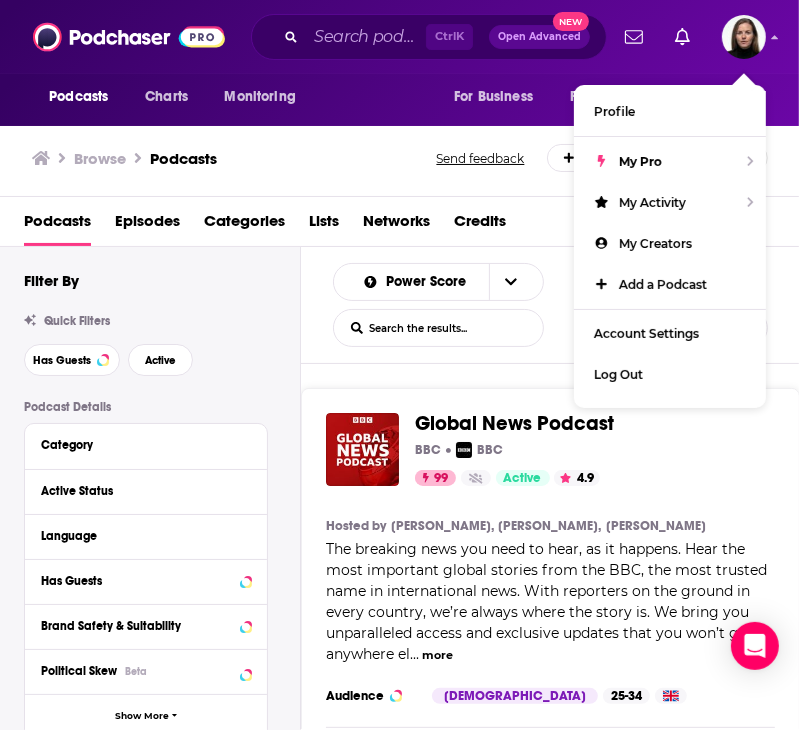 click on "Podcasts Charts Monitoring Ctrl  K Open Advanced New For Business For Podcasters More" at bounding box center [399, 37] 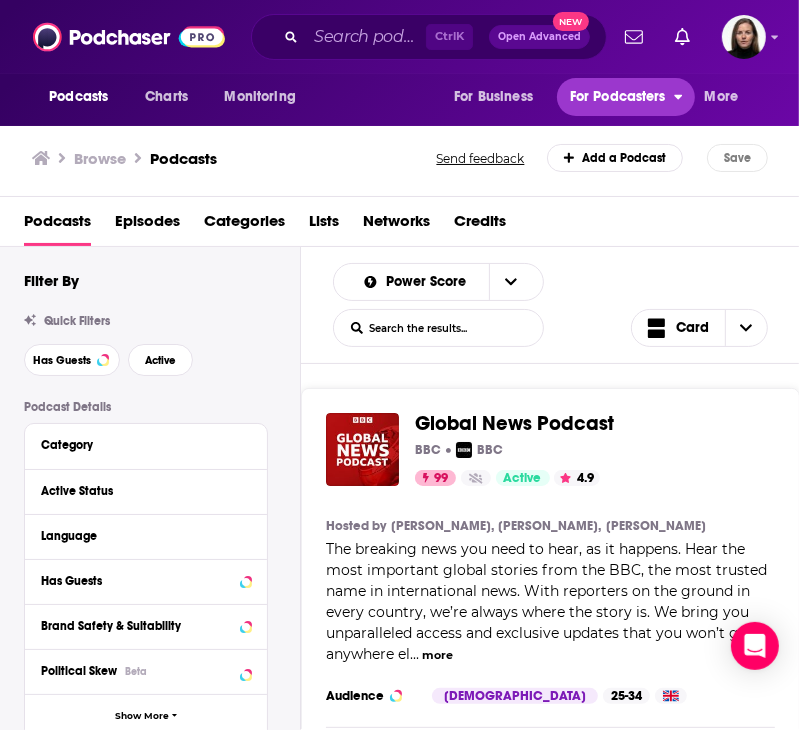 click on "For Podcasters" at bounding box center (618, 97) 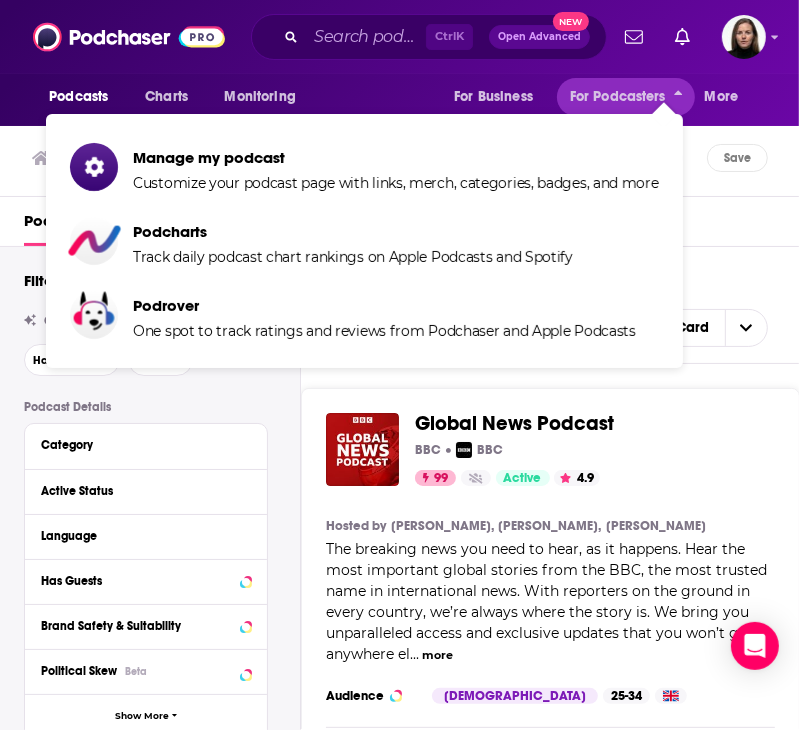 click on "Podcasts Charts Monitoring For Business For Podcasters More" at bounding box center [399, 100] 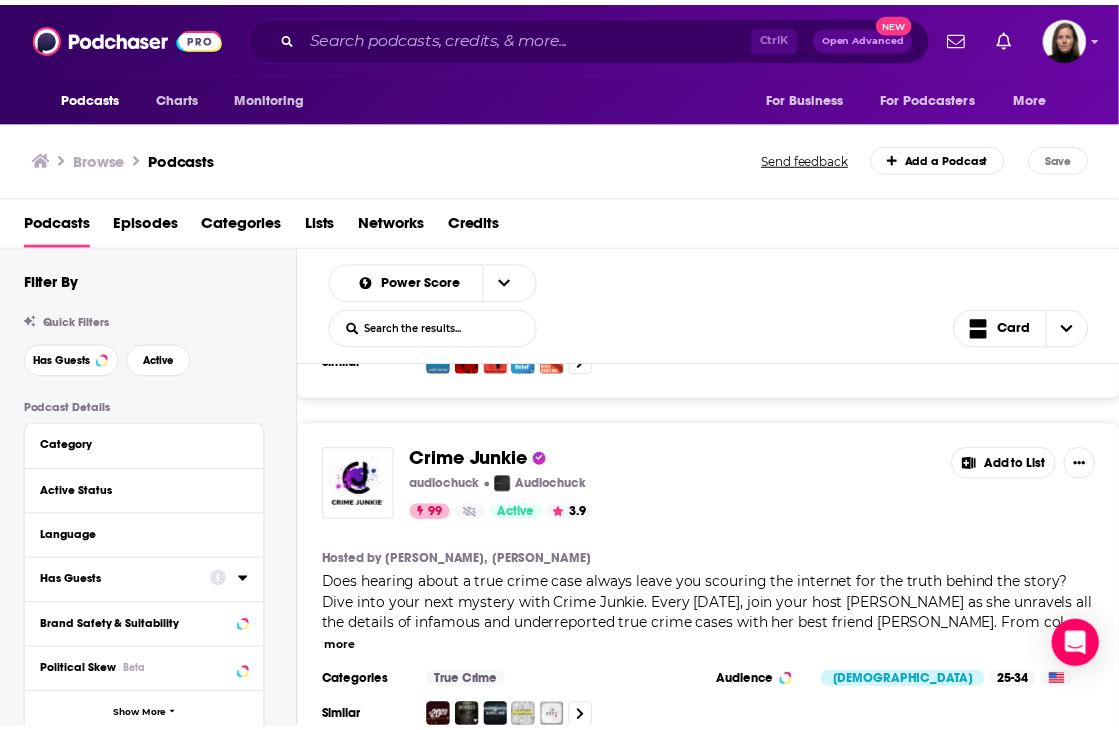 scroll, scrollTop: 0, scrollLeft: 0, axis: both 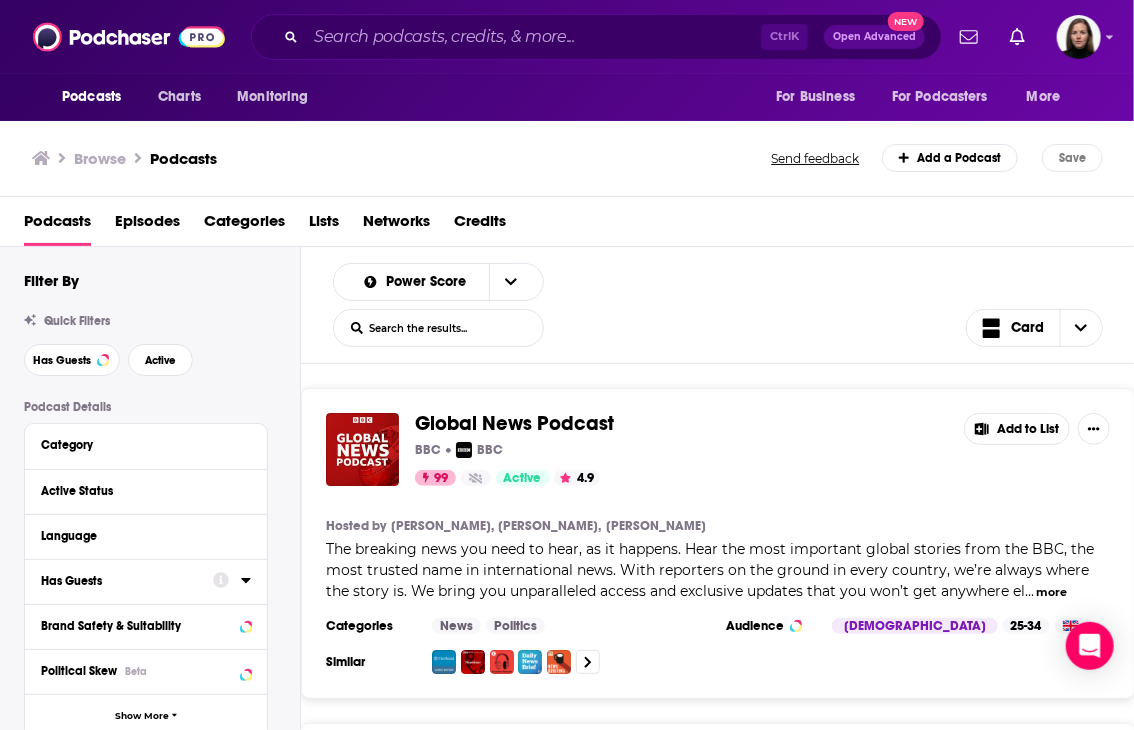 click on "Categories" at bounding box center (244, 225) 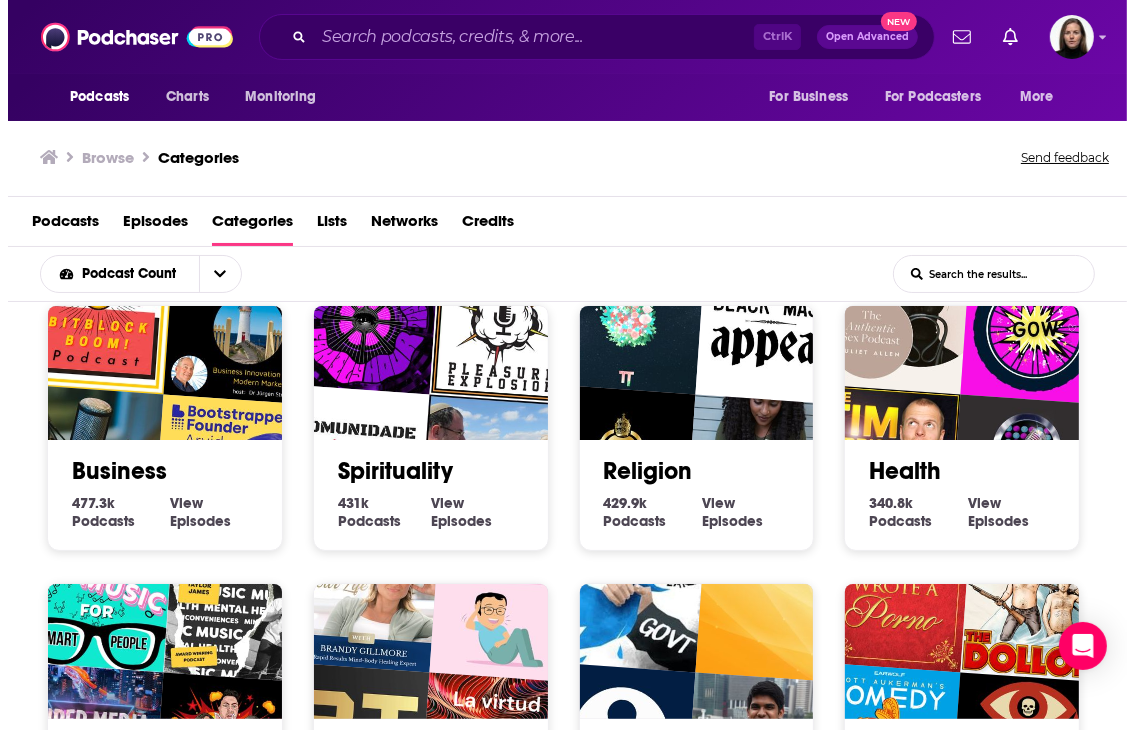 scroll, scrollTop: 200, scrollLeft: 0, axis: vertical 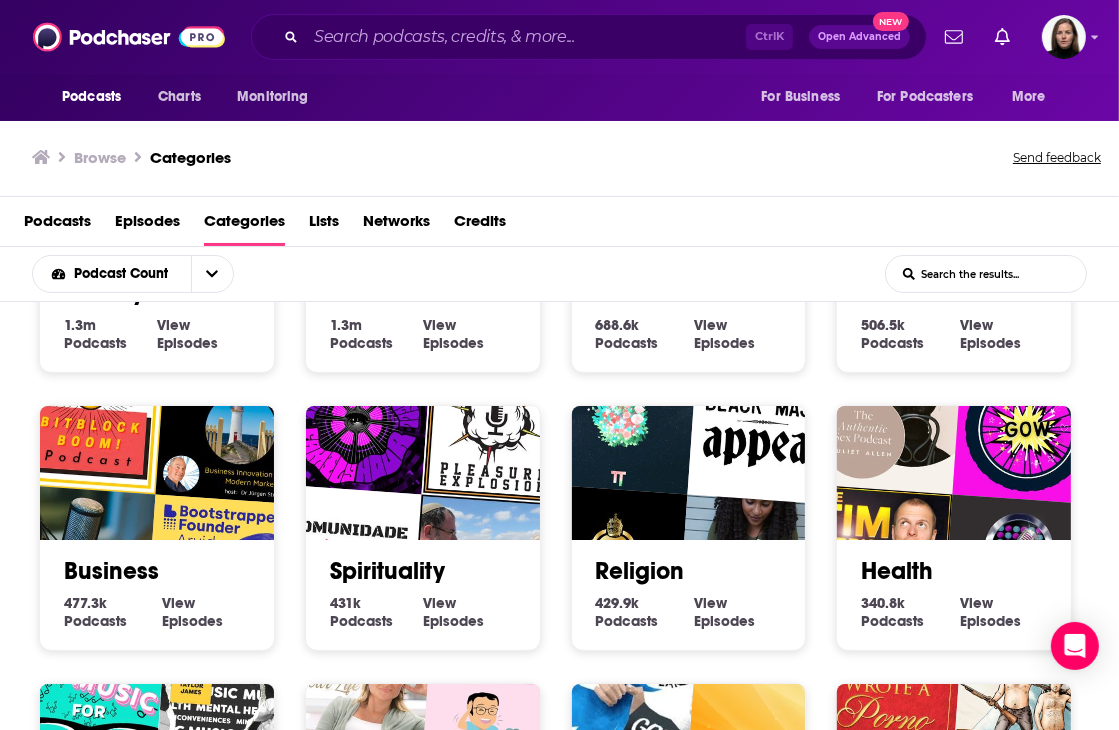 click at bounding box center [888, 419] 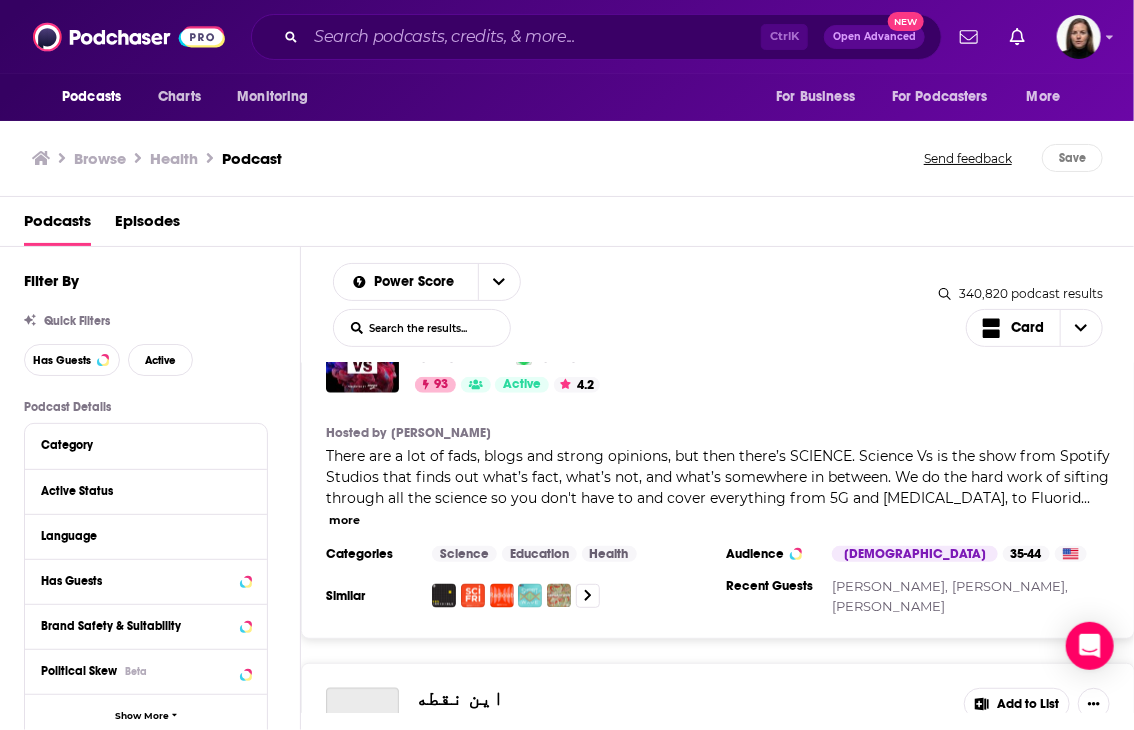 scroll, scrollTop: 1200, scrollLeft: 0, axis: vertical 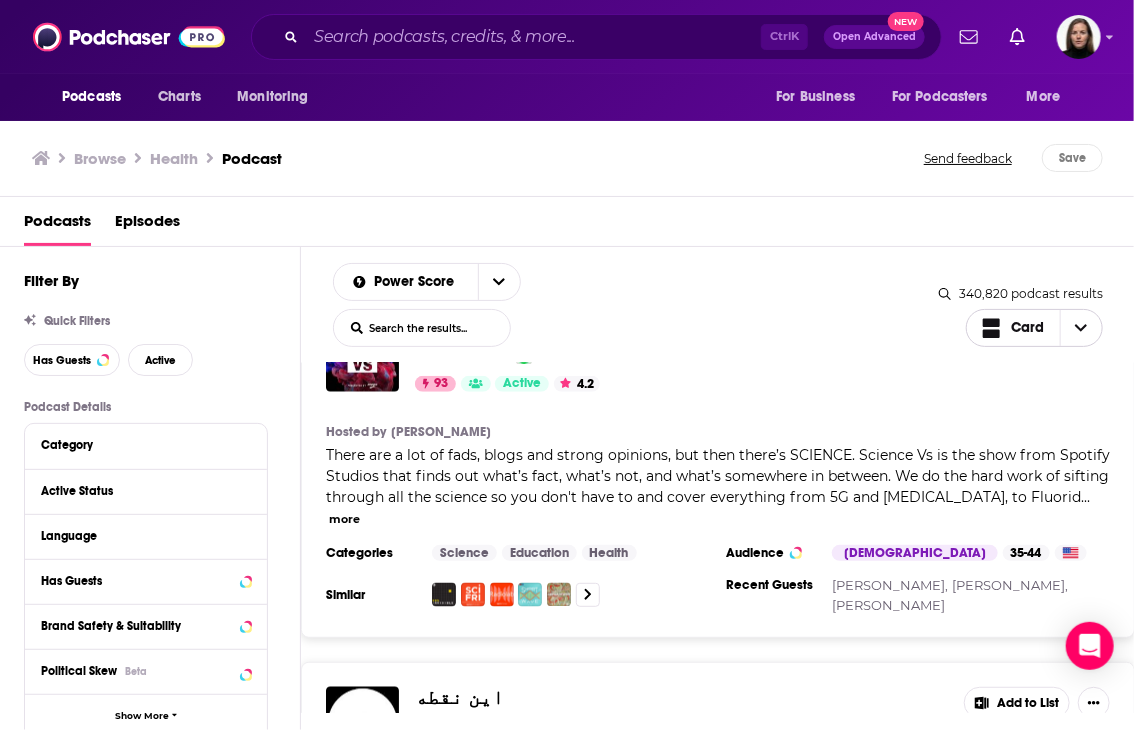 click 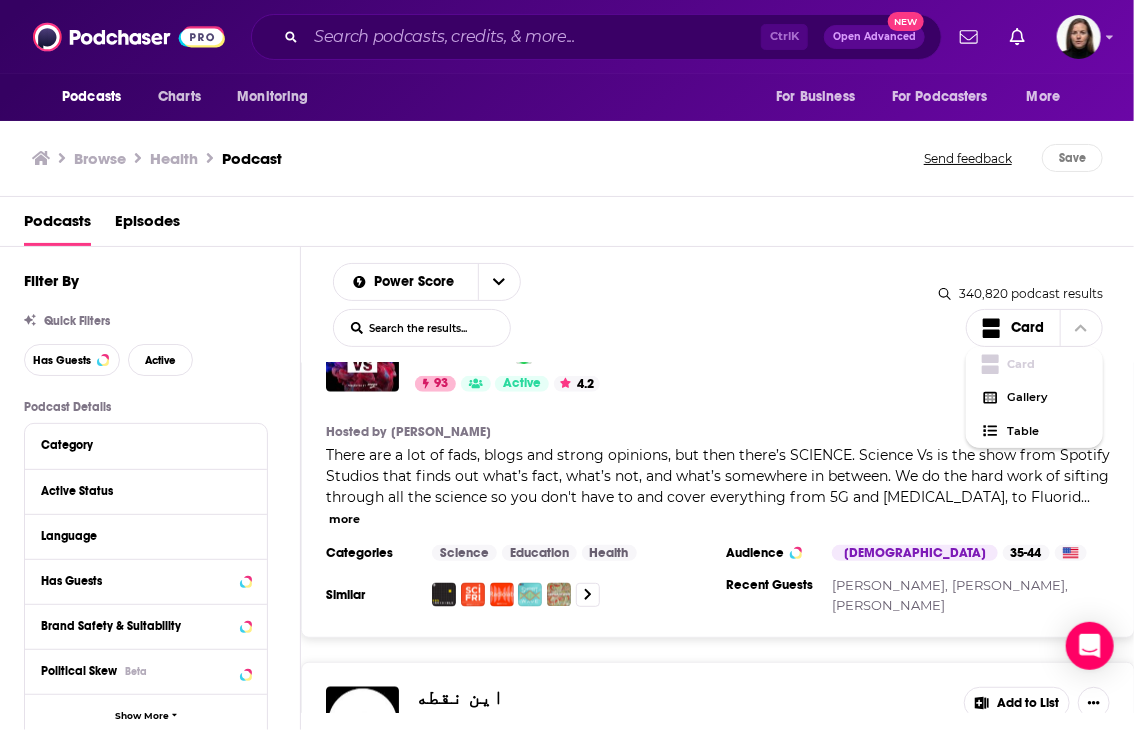 click on "Power Score List Search Input Search the results... Card" at bounding box center (636, 305) 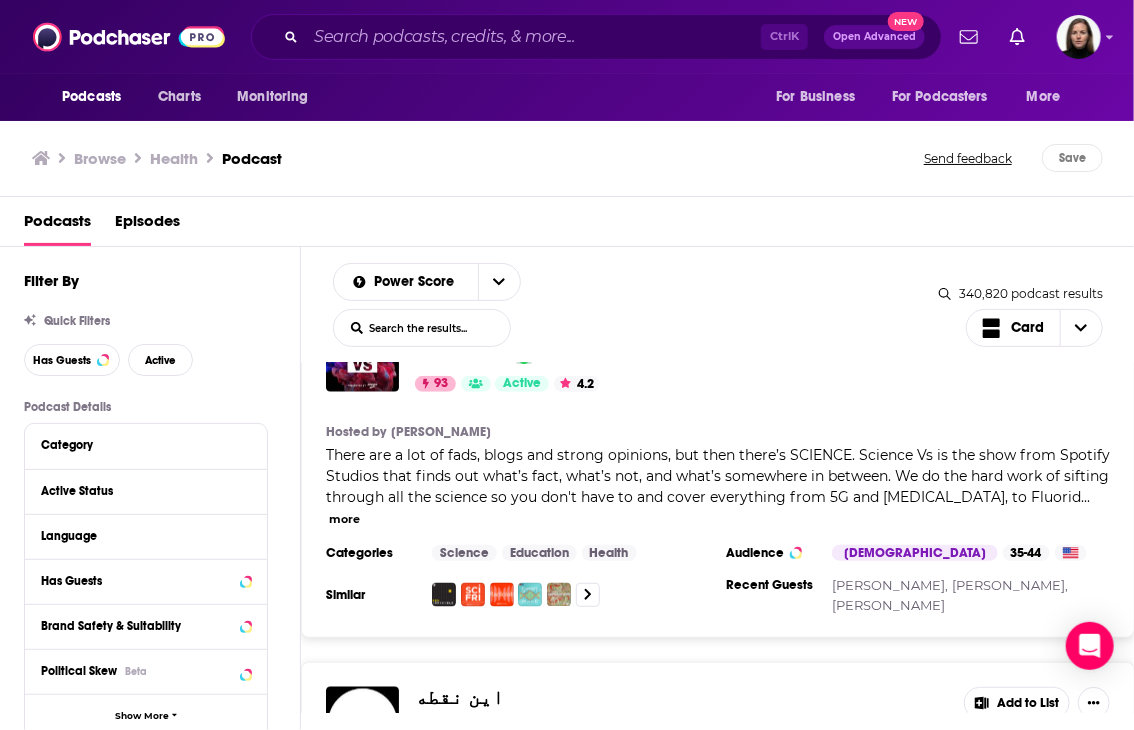 click on "There are a lot of fads, blogs and strong opinions, but then there’s SCIENCE. Science Vs is the show from Spotify Studios that finds out what’s fact, what’s not, and what’s somewhere in between. We do the hard work of sifting through all the science so you don't have to and cover everything from 5G and [MEDICAL_DATA], to Fluorid" at bounding box center (718, 476) 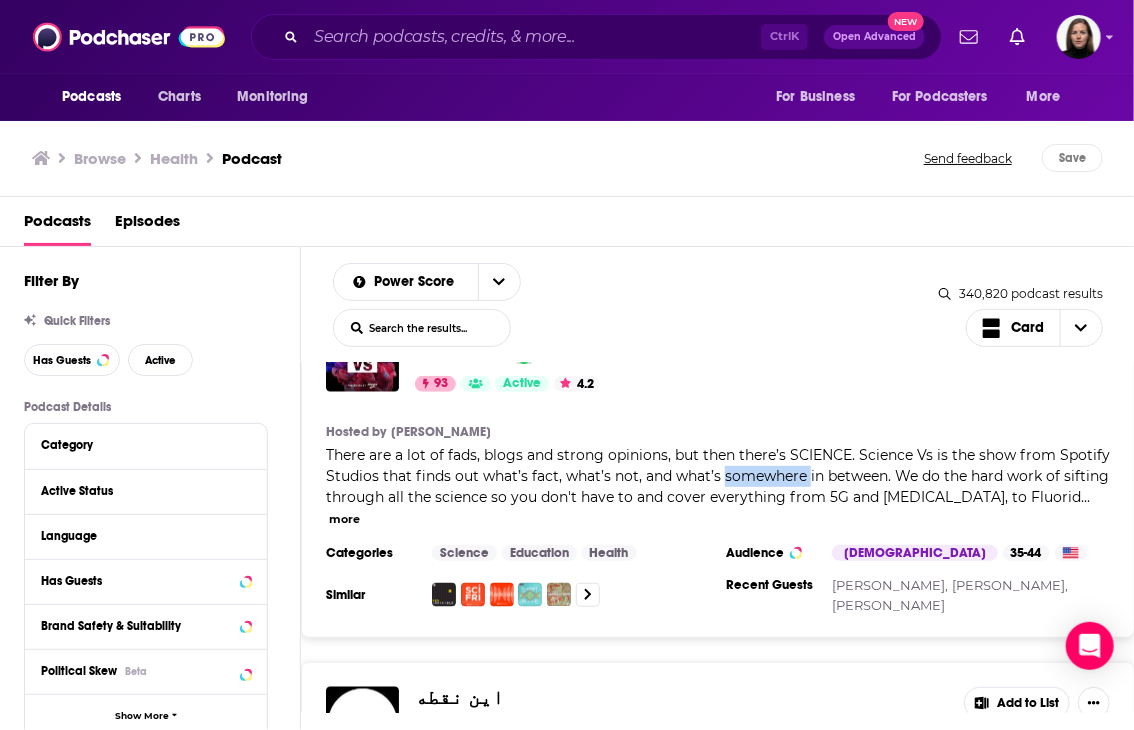 click on "There are a lot of fads, blogs and strong opinions, but then there’s SCIENCE. Science Vs is the show from Spotify Studios that finds out what’s fact, what’s not, and what’s somewhere in between. We do the hard work of sifting through all the science so you don't have to and cover everything from 5G and [MEDICAL_DATA], to Fluorid" at bounding box center [718, 476] 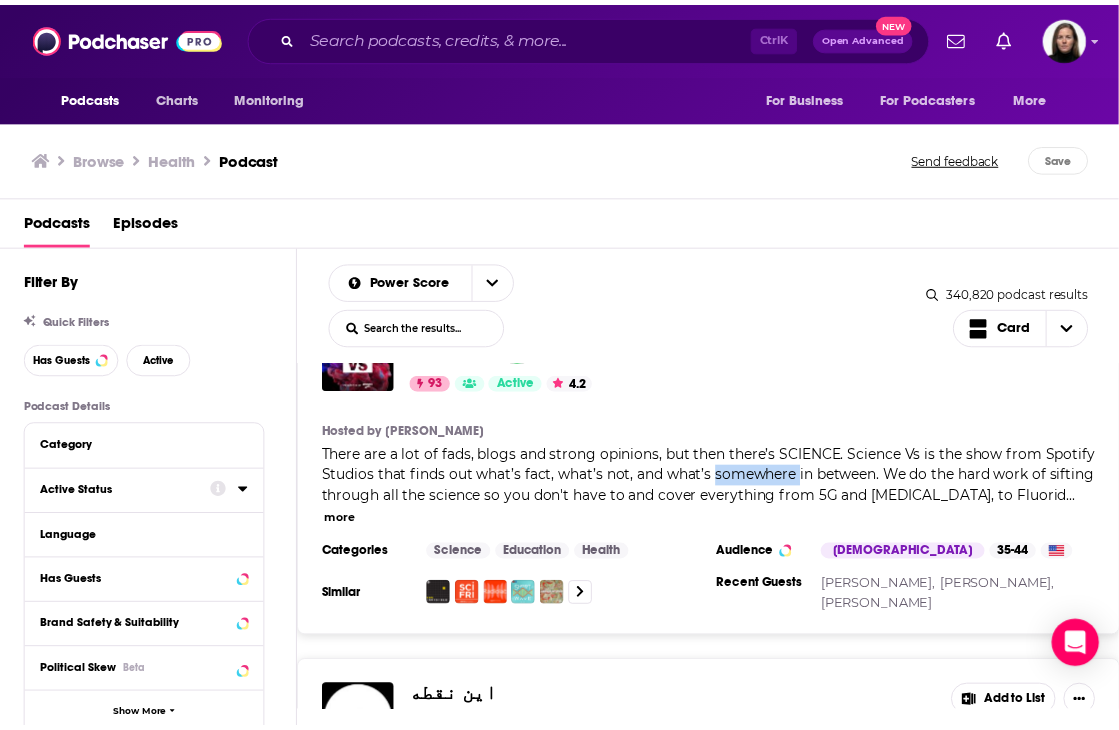 scroll, scrollTop: 100, scrollLeft: 0, axis: vertical 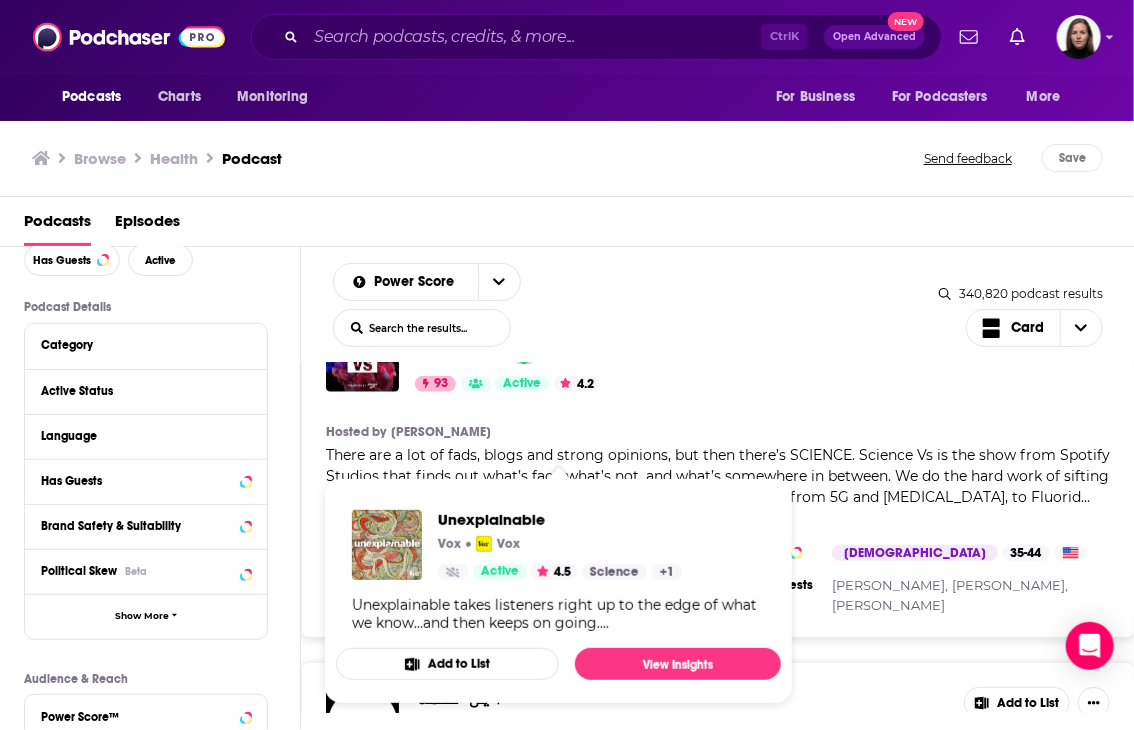 click on "Power Score List Search Input Search the results... Card 340,820   podcast   results List Search Input Search the results... Card" at bounding box center (718, 305) 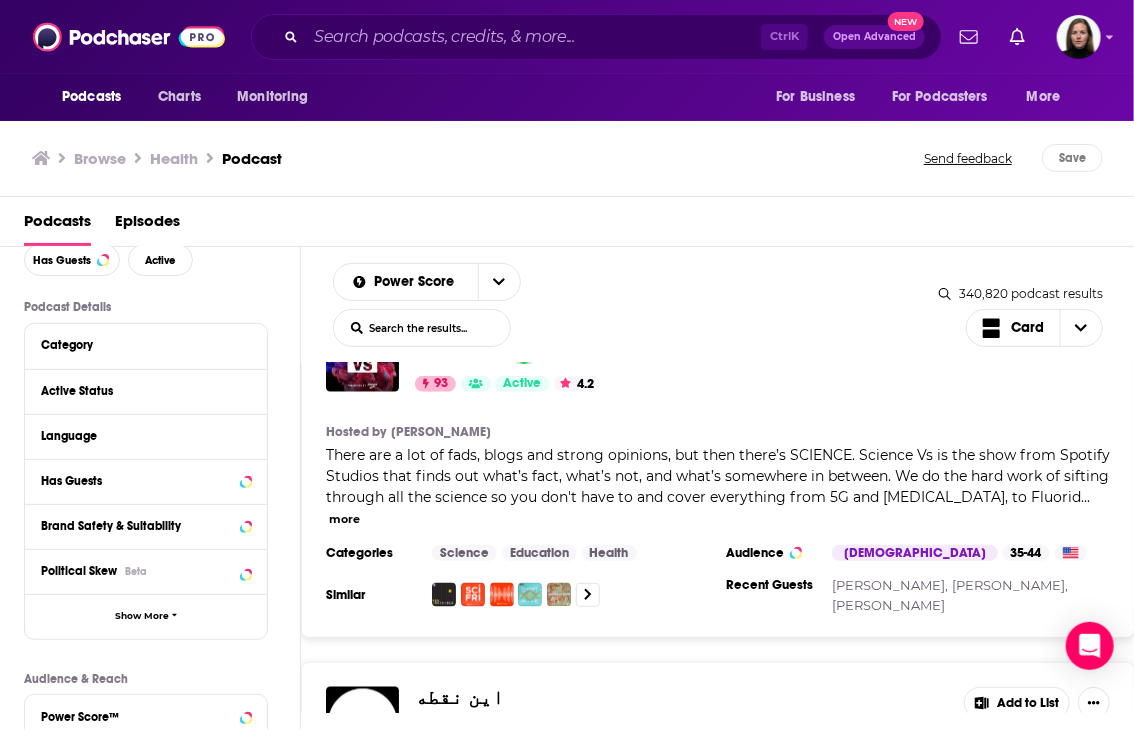 click on "more" at bounding box center [344, 519] 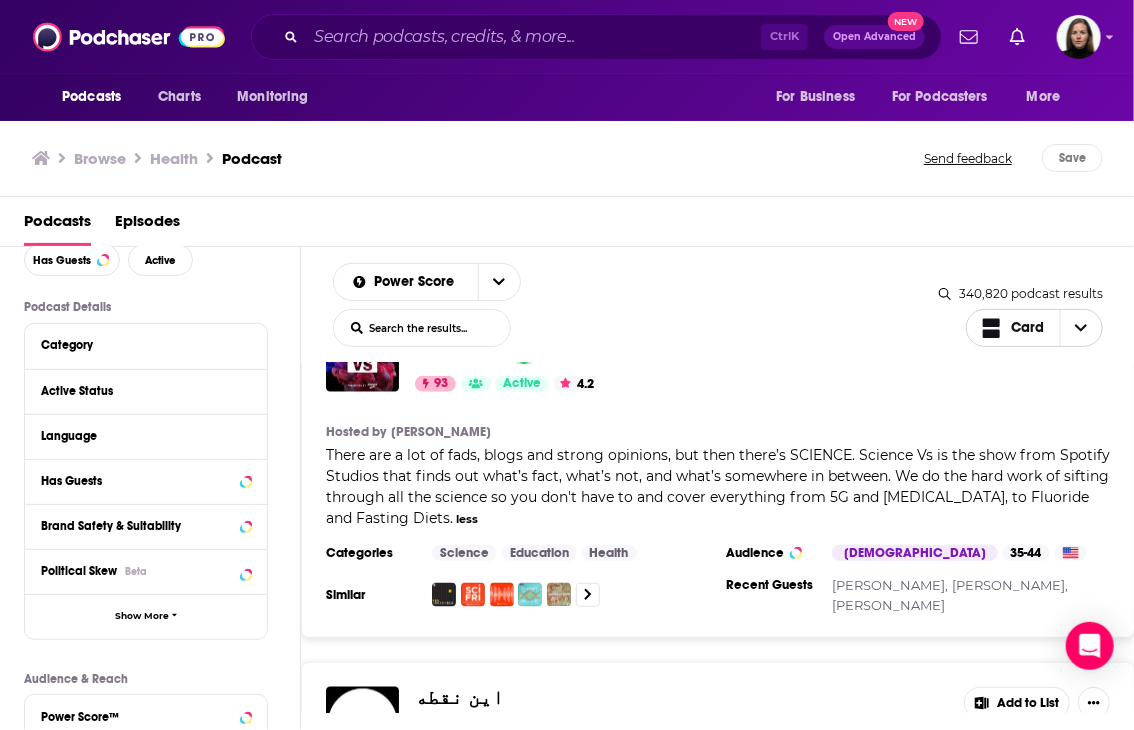 click on "Card" at bounding box center (1027, 328) 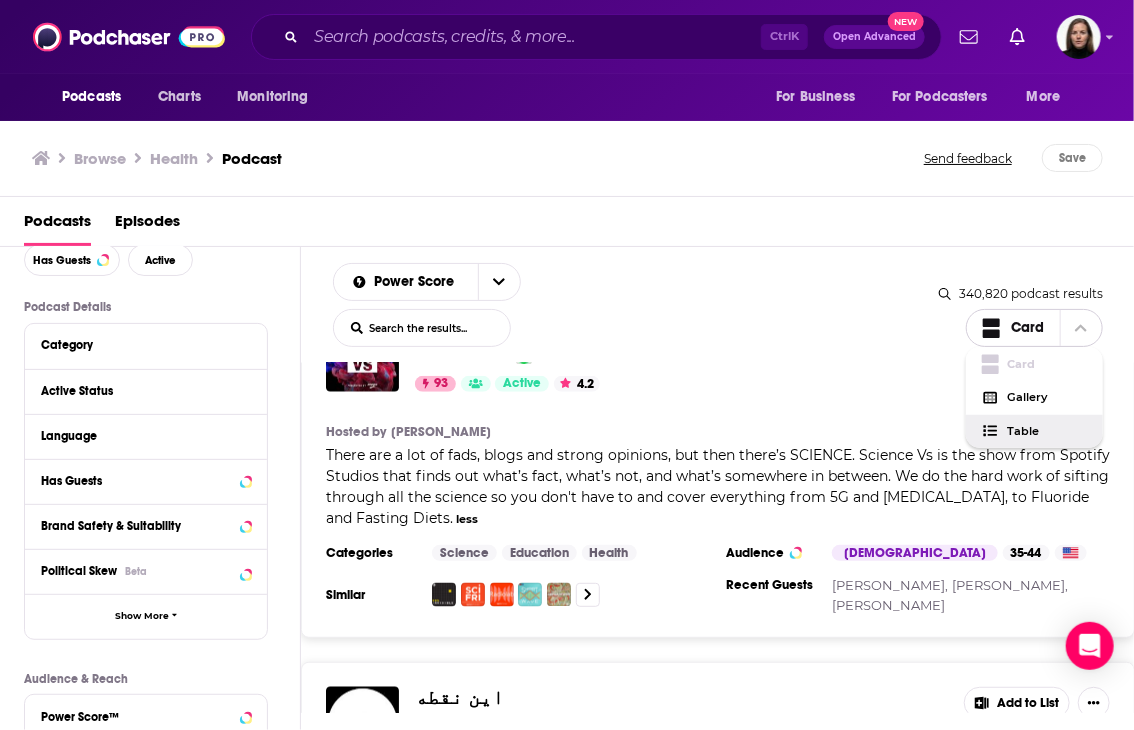 click on "Table" at bounding box center (1035, 432) 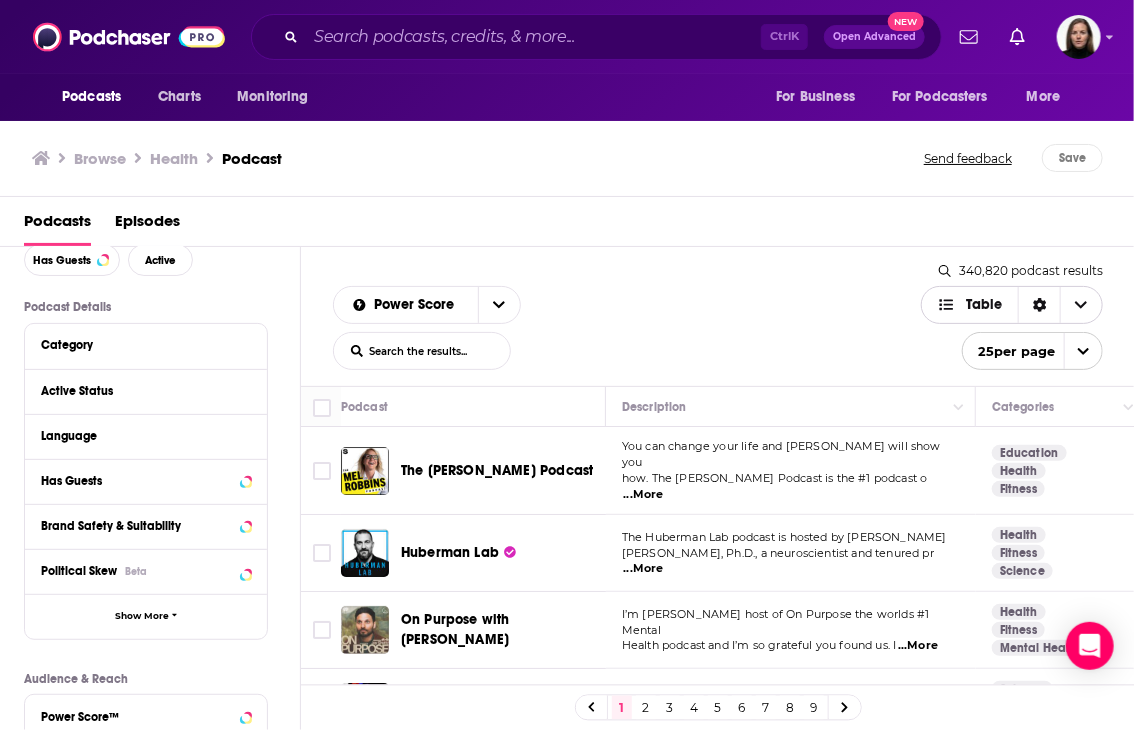 click at bounding box center (1081, 305) 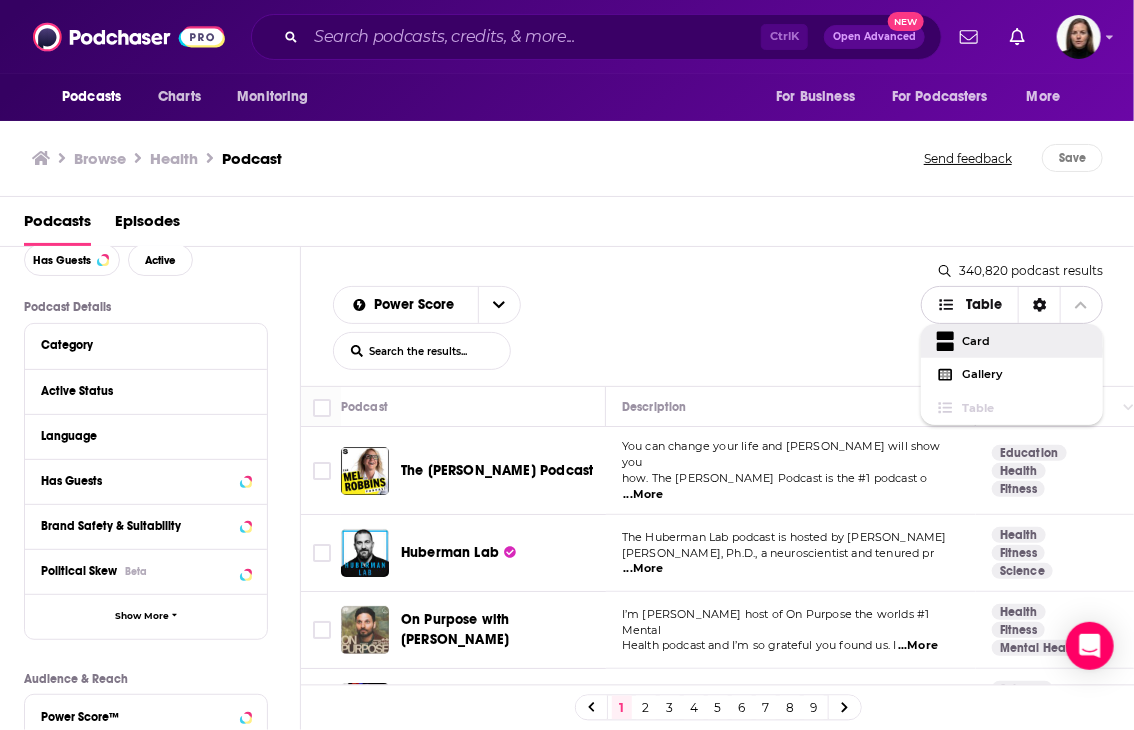 click on "Card" at bounding box center [1012, 341] 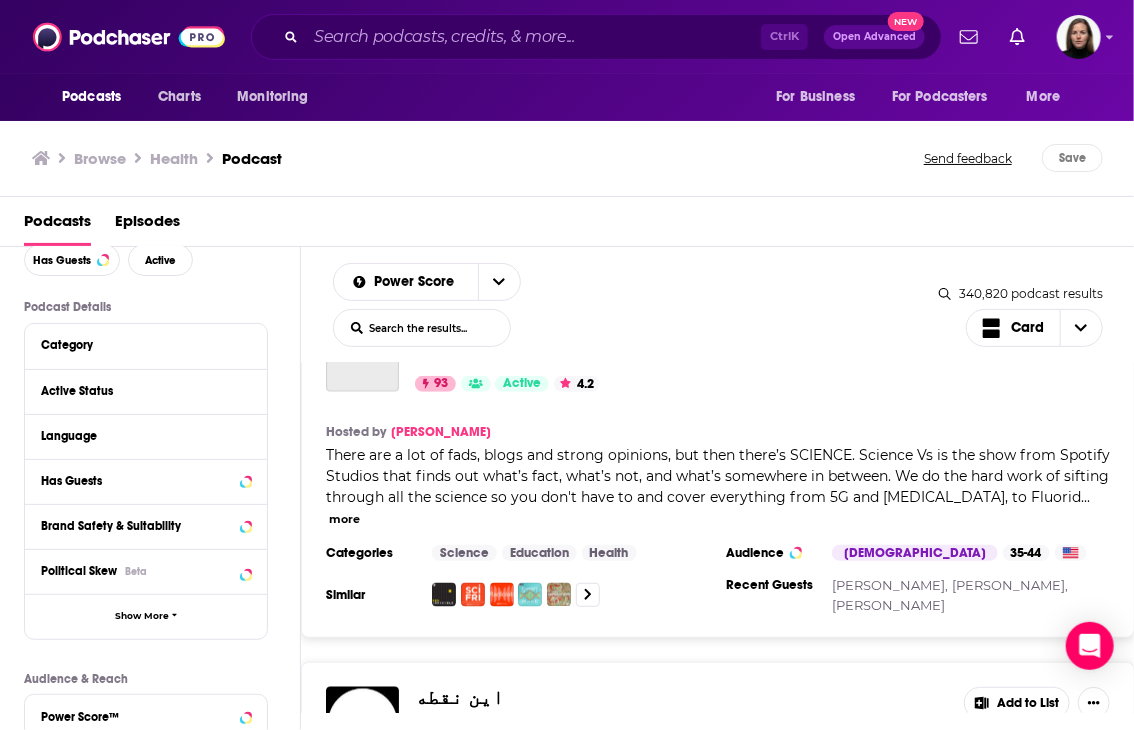 click on "[PERSON_NAME]" at bounding box center (441, 432) 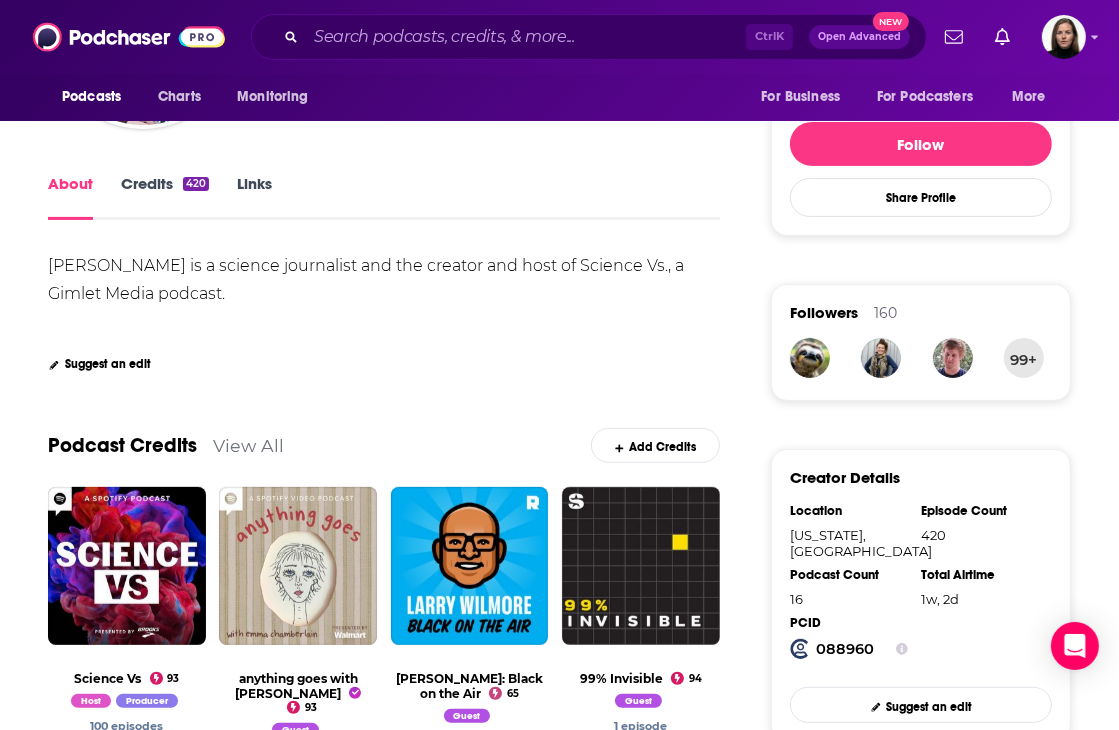 scroll, scrollTop: 200, scrollLeft: 0, axis: vertical 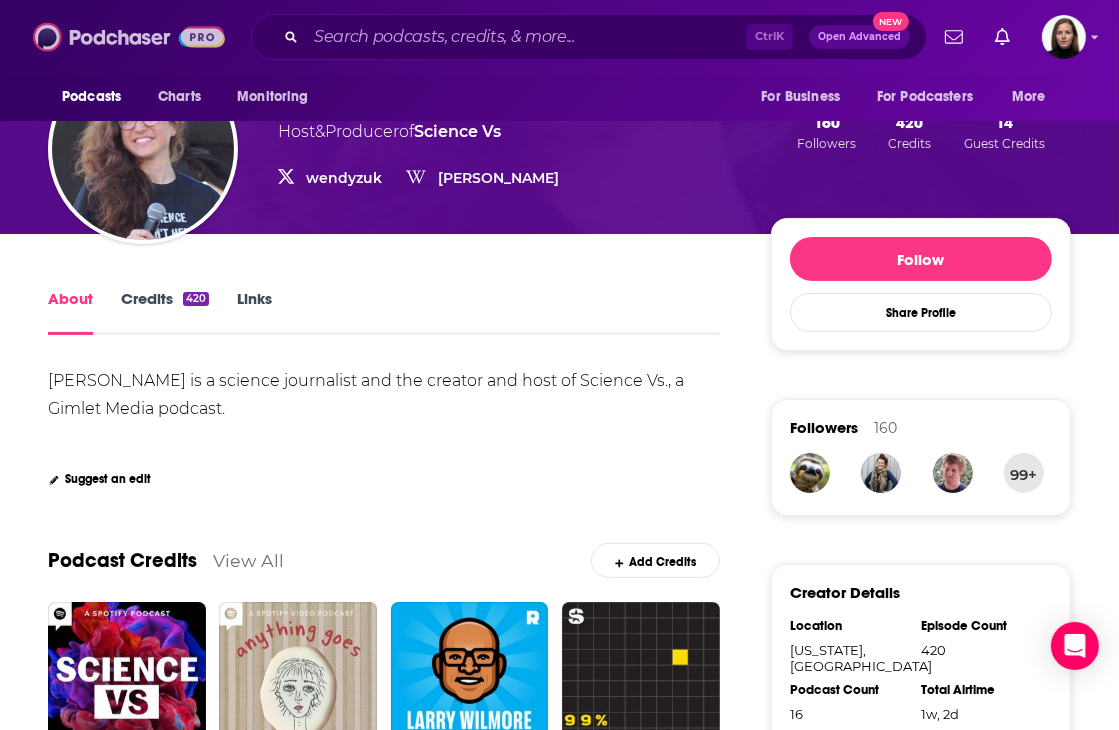click at bounding box center [129, 37] 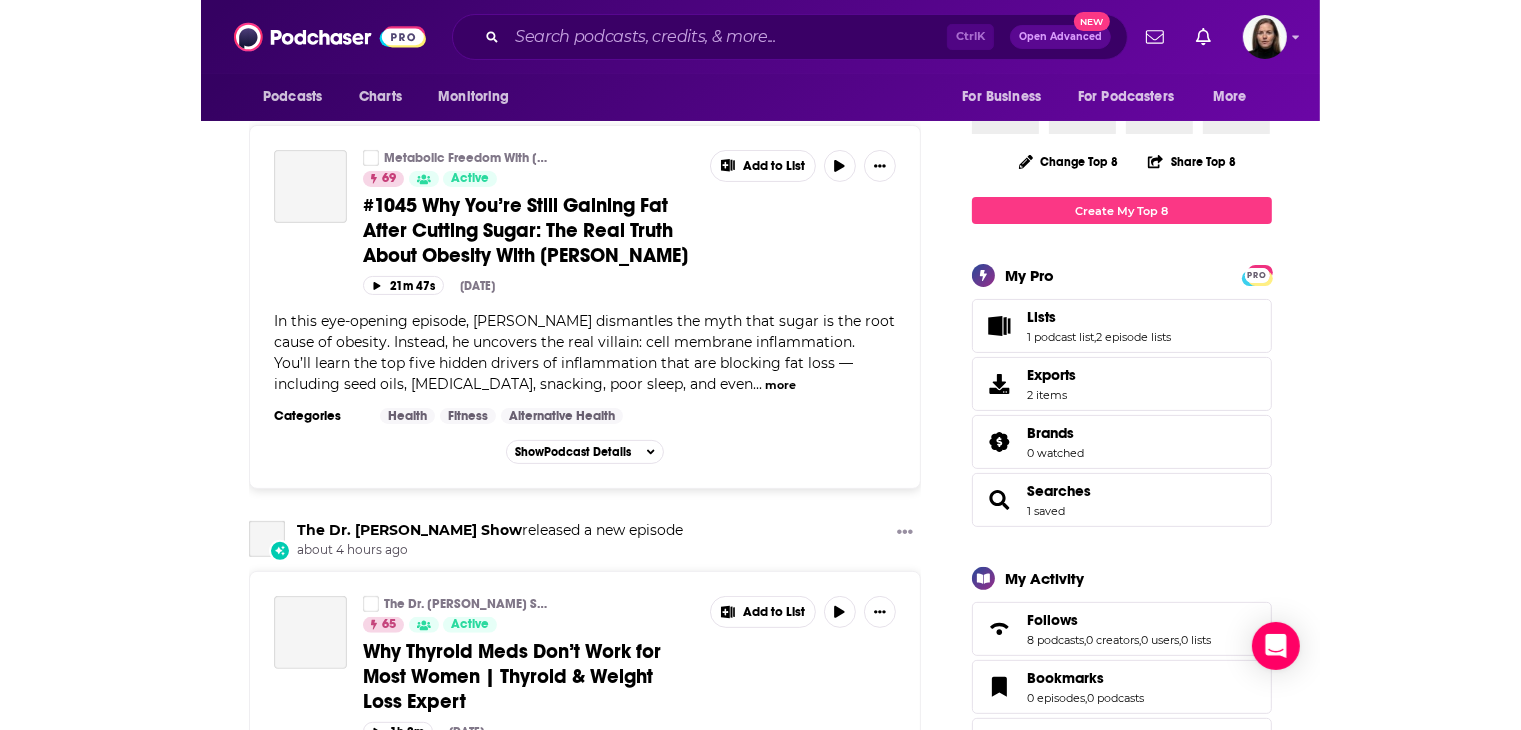 scroll, scrollTop: 0, scrollLeft: 0, axis: both 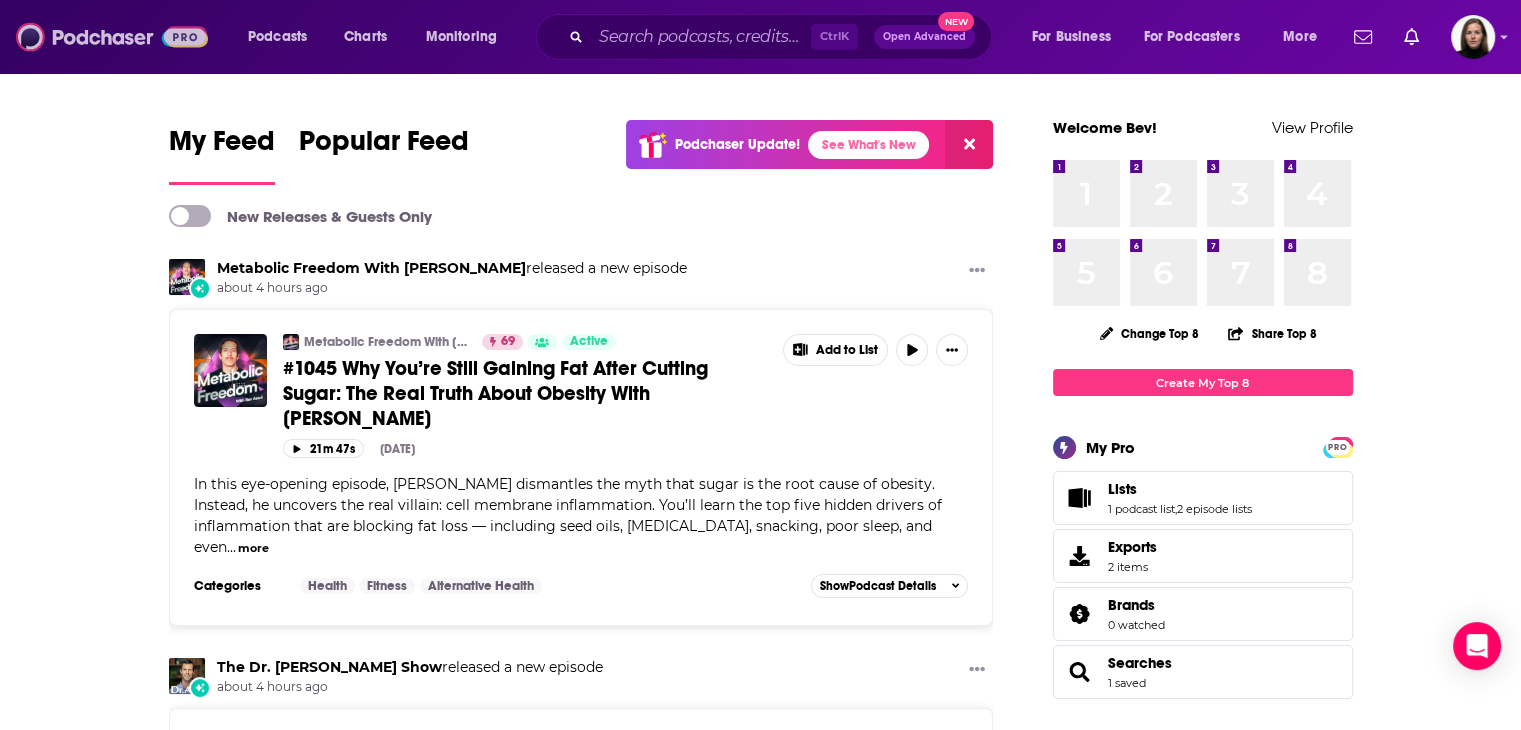 click at bounding box center (112, 37) 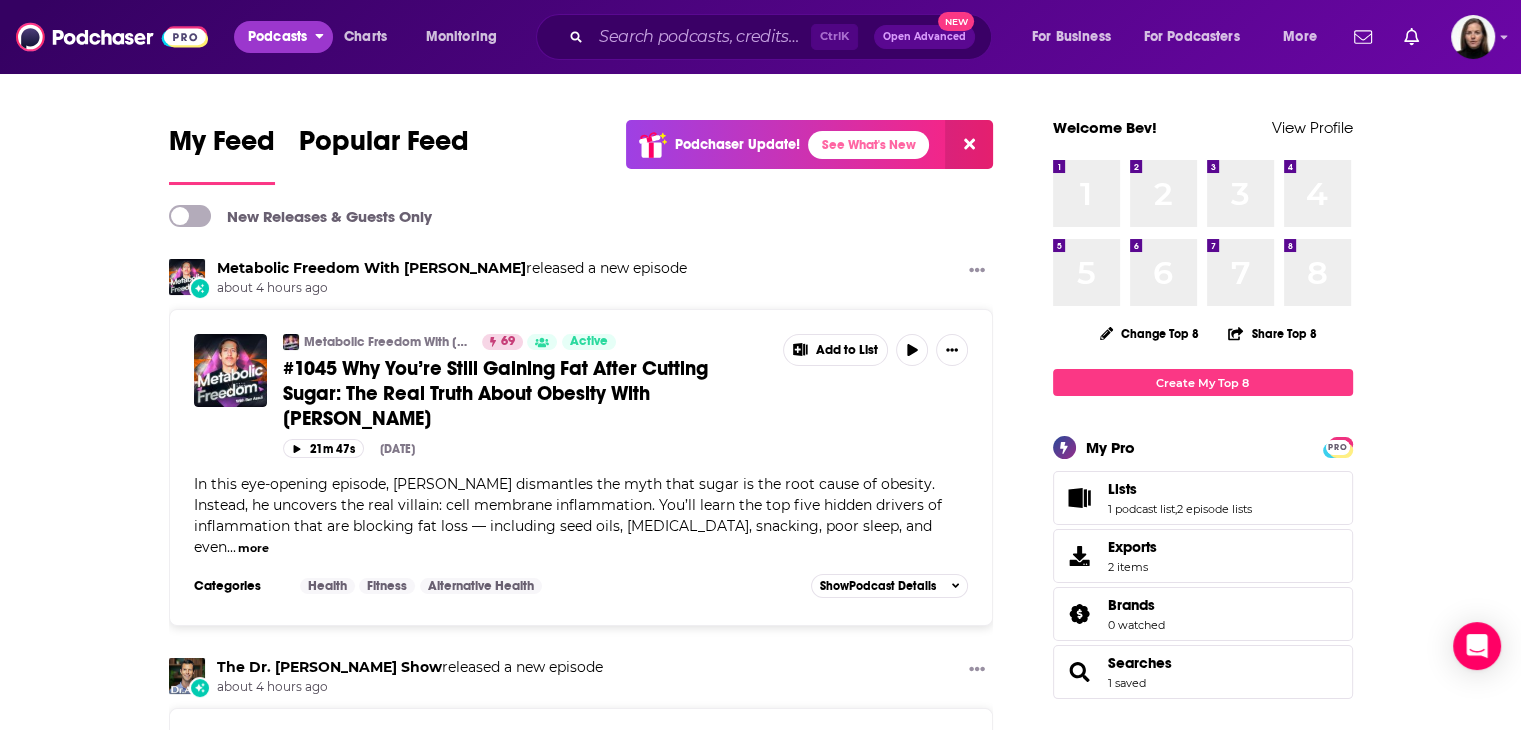 click on "Podcasts" at bounding box center [277, 37] 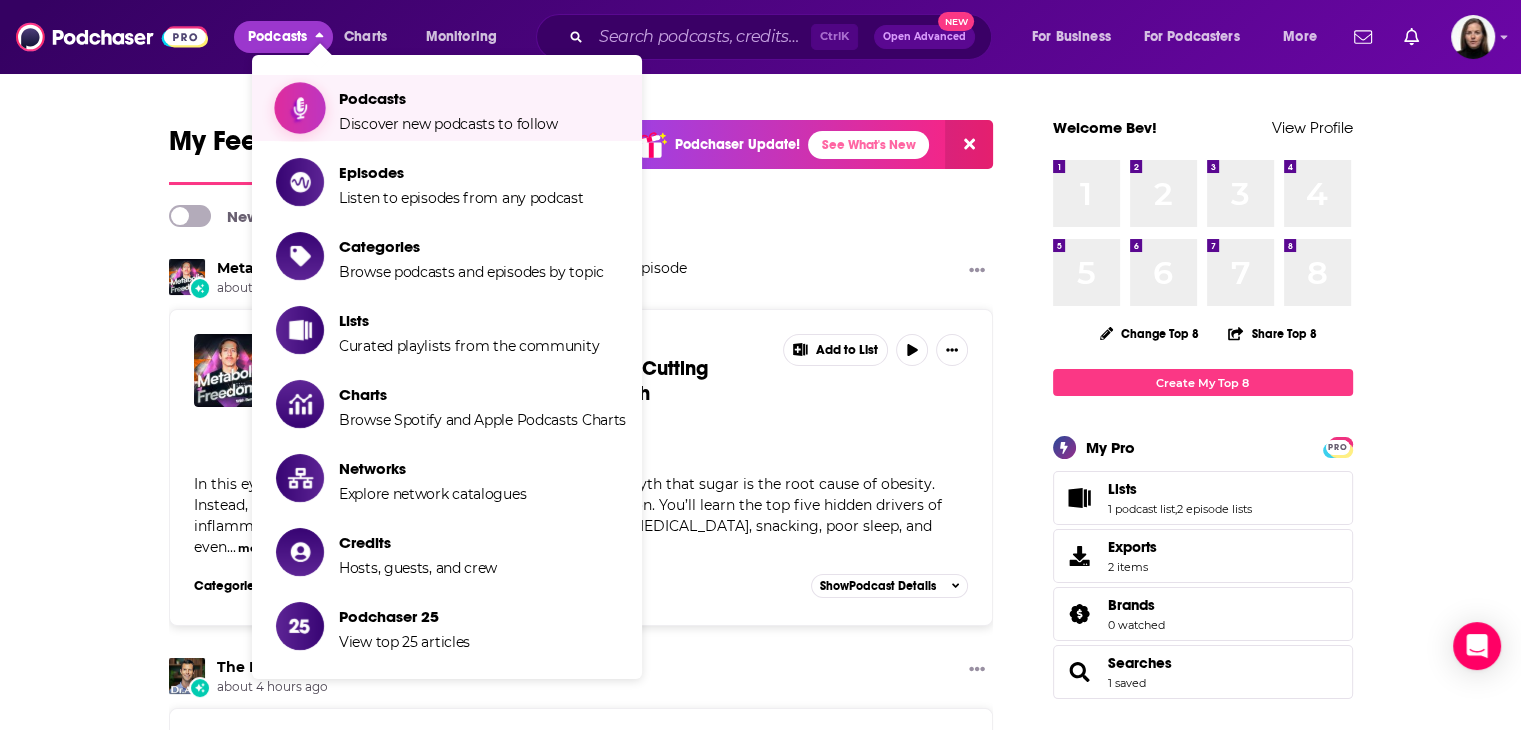 click on "Discover new podcasts to follow" at bounding box center [448, 124] 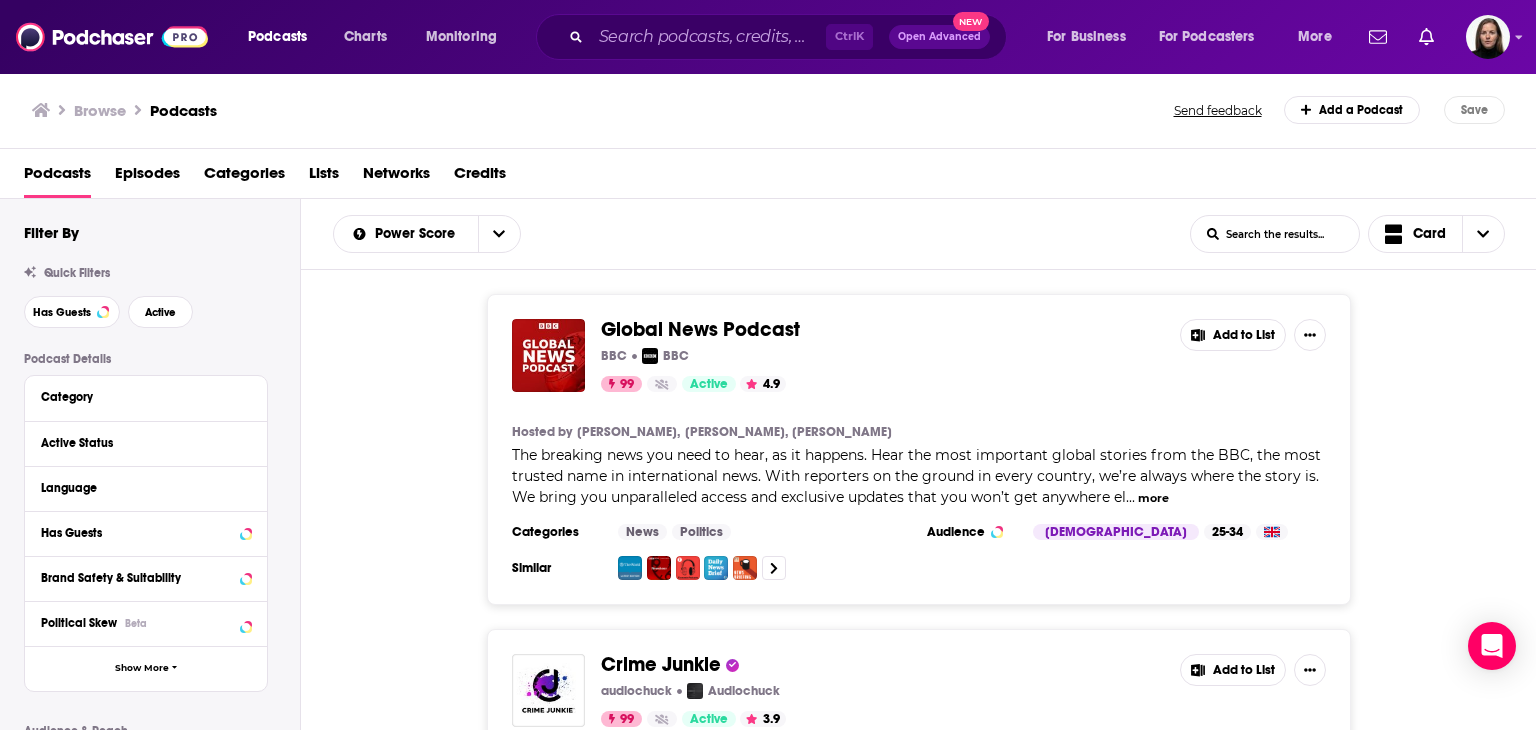 click on "Categories" at bounding box center [244, 177] 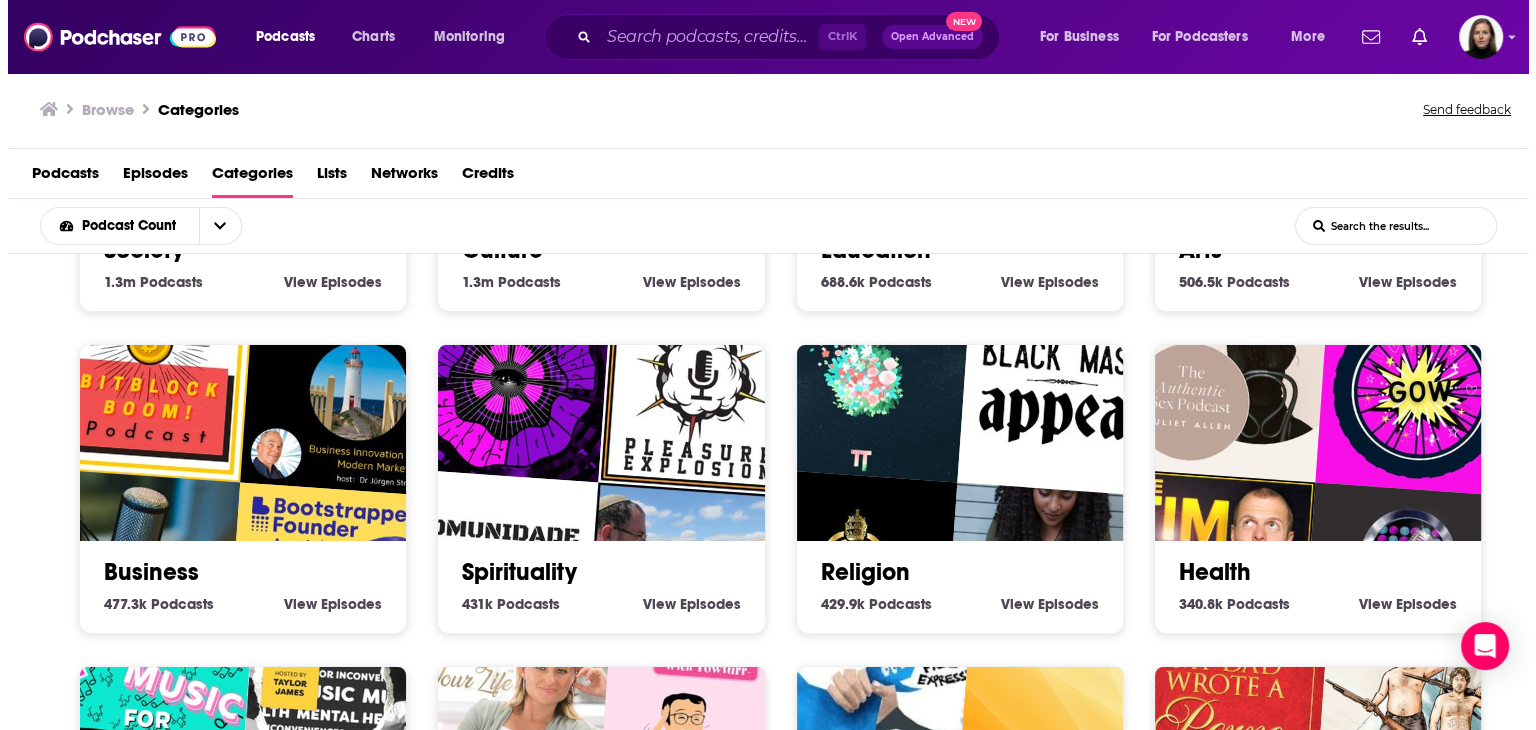 scroll, scrollTop: 300, scrollLeft: 0, axis: vertical 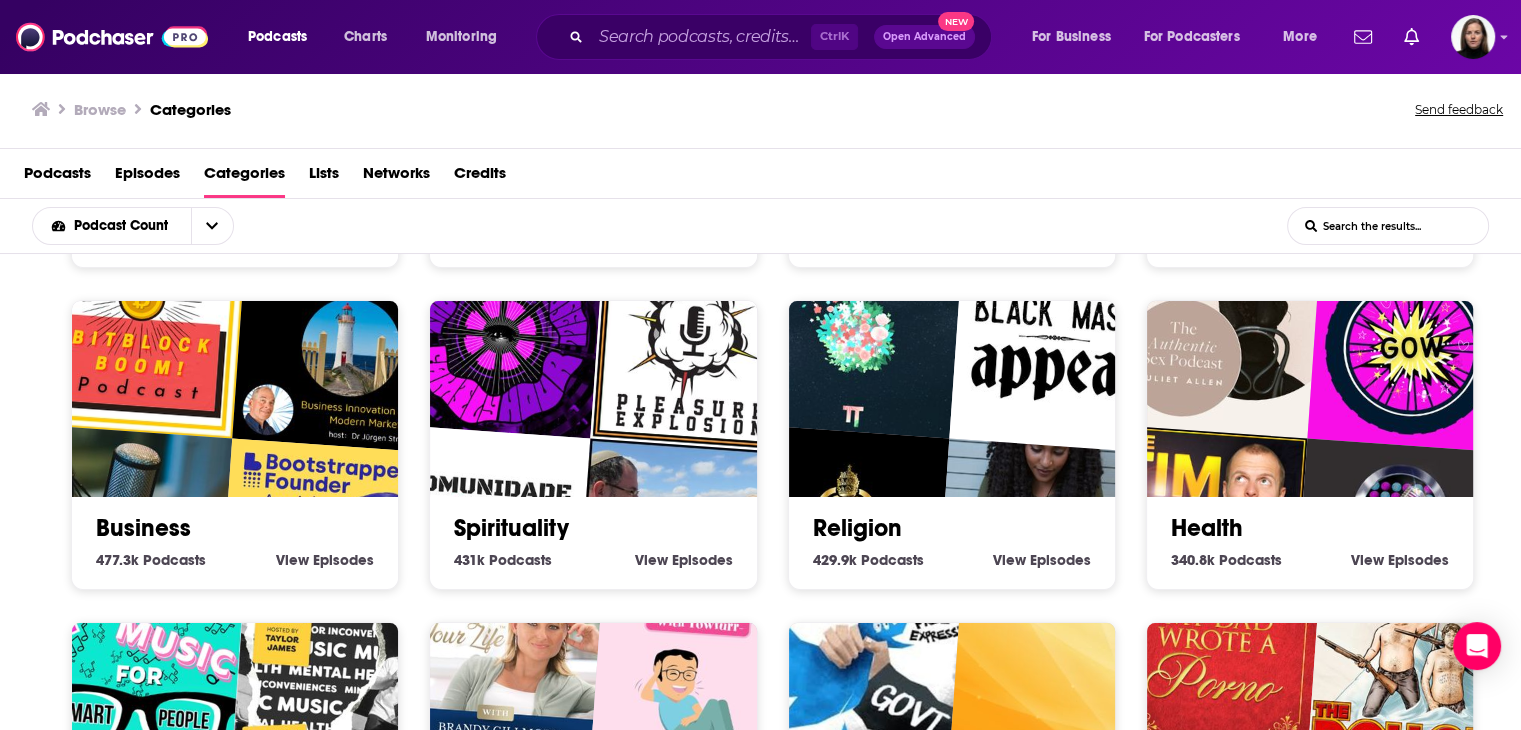 click at bounding box center (1216, 334) 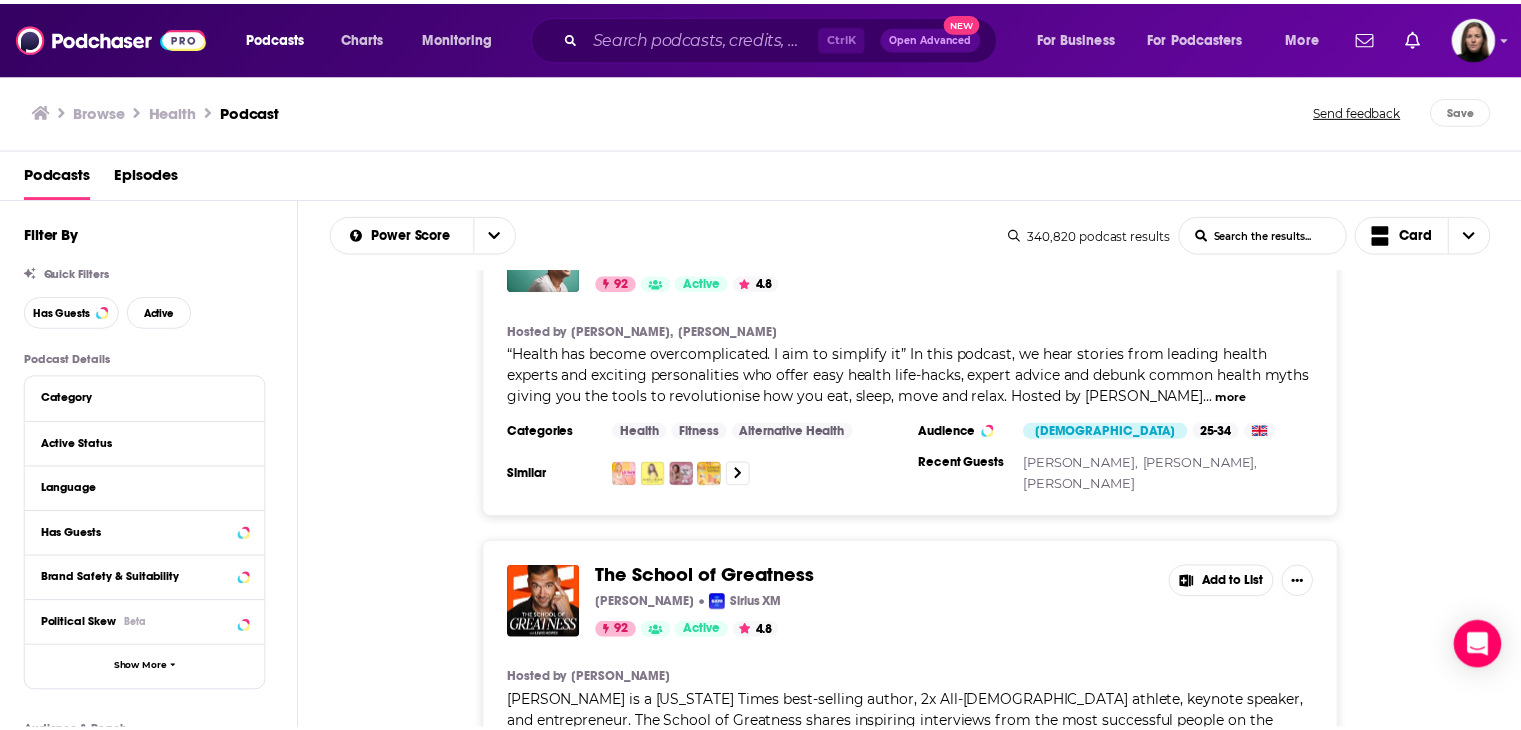 scroll, scrollTop: 1600, scrollLeft: 0, axis: vertical 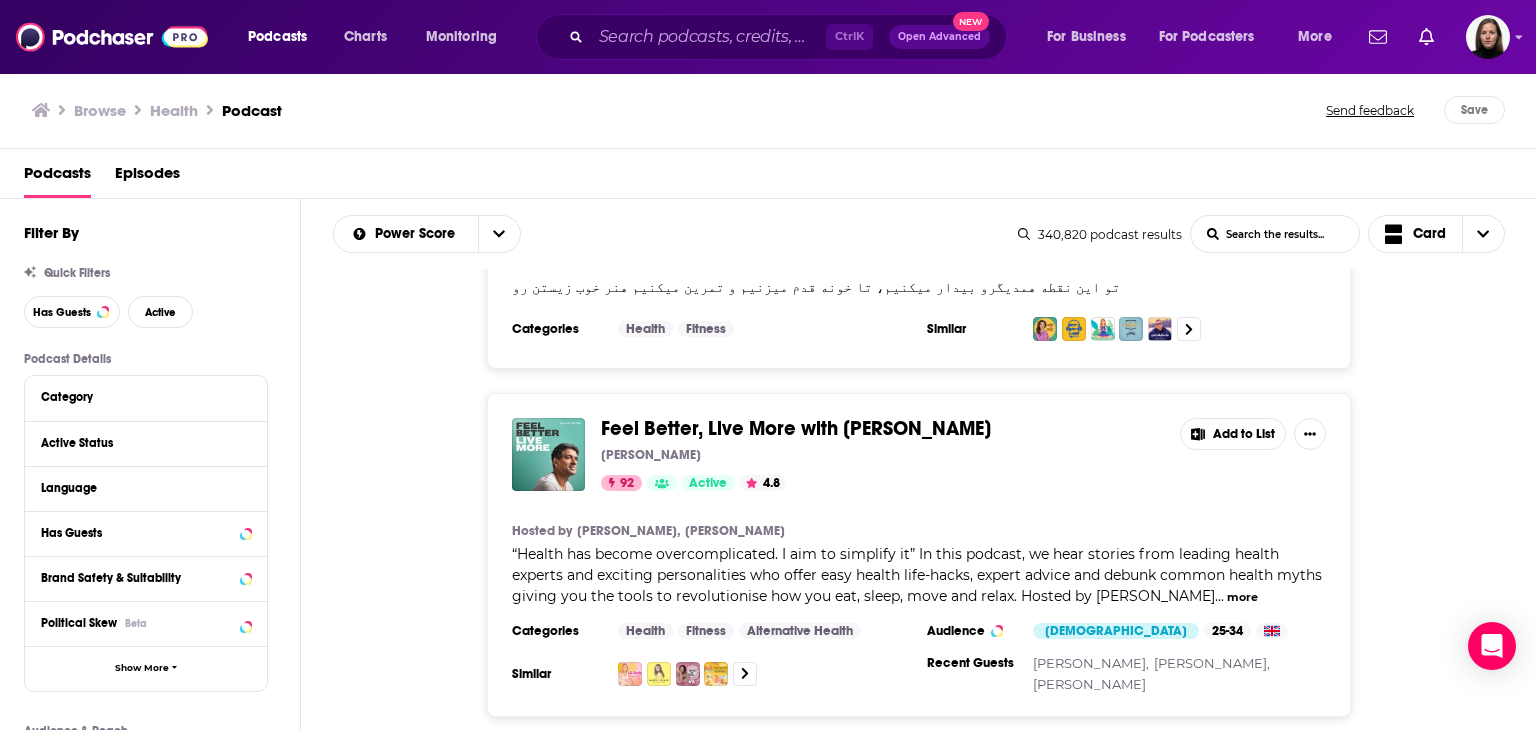 click on "Feel Better, Live More with [PERSON_NAME] [PERSON_NAME] 92 Active 4.8" at bounding box center (882, 454) 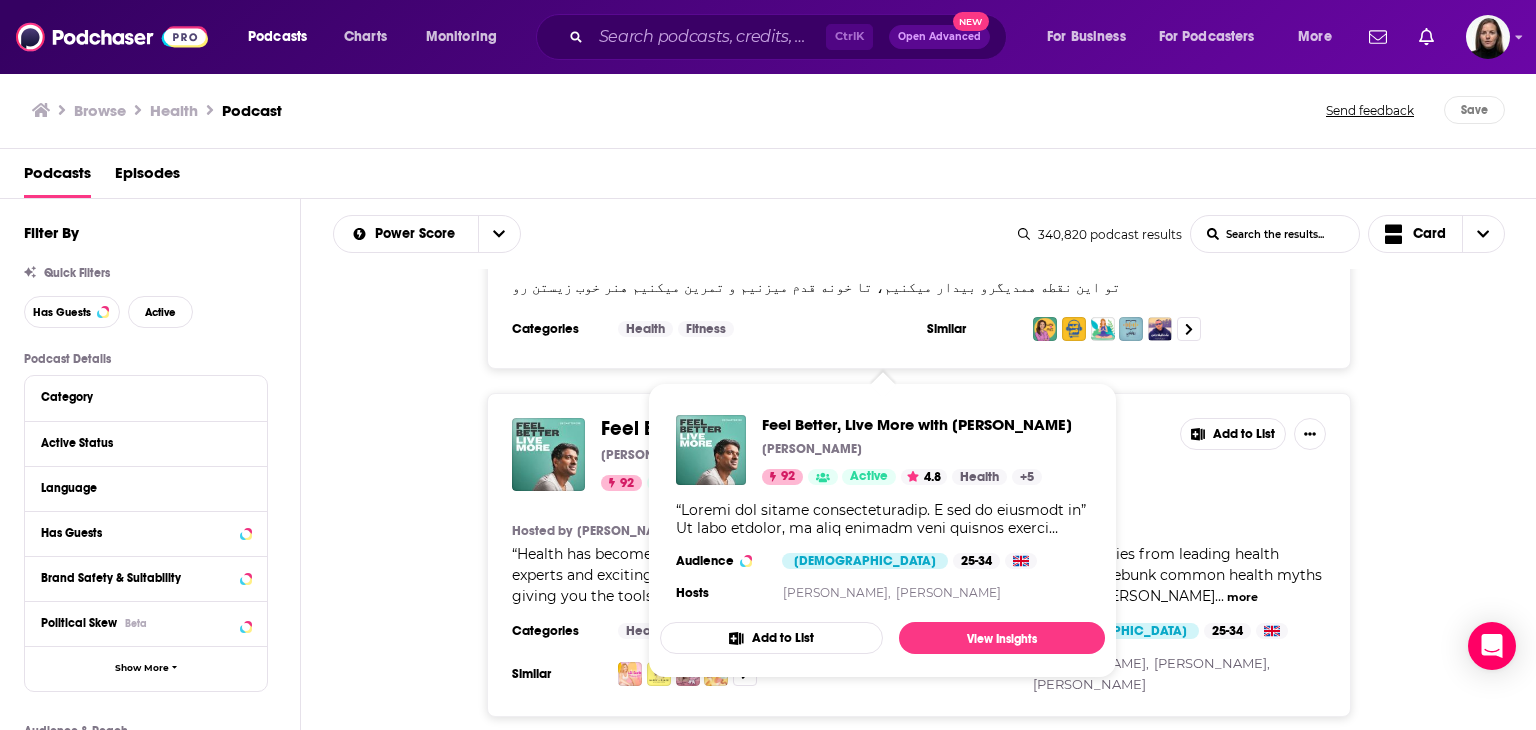 click on "Feel Better, Live More with [PERSON_NAME]" at bounding box center [796, 428] 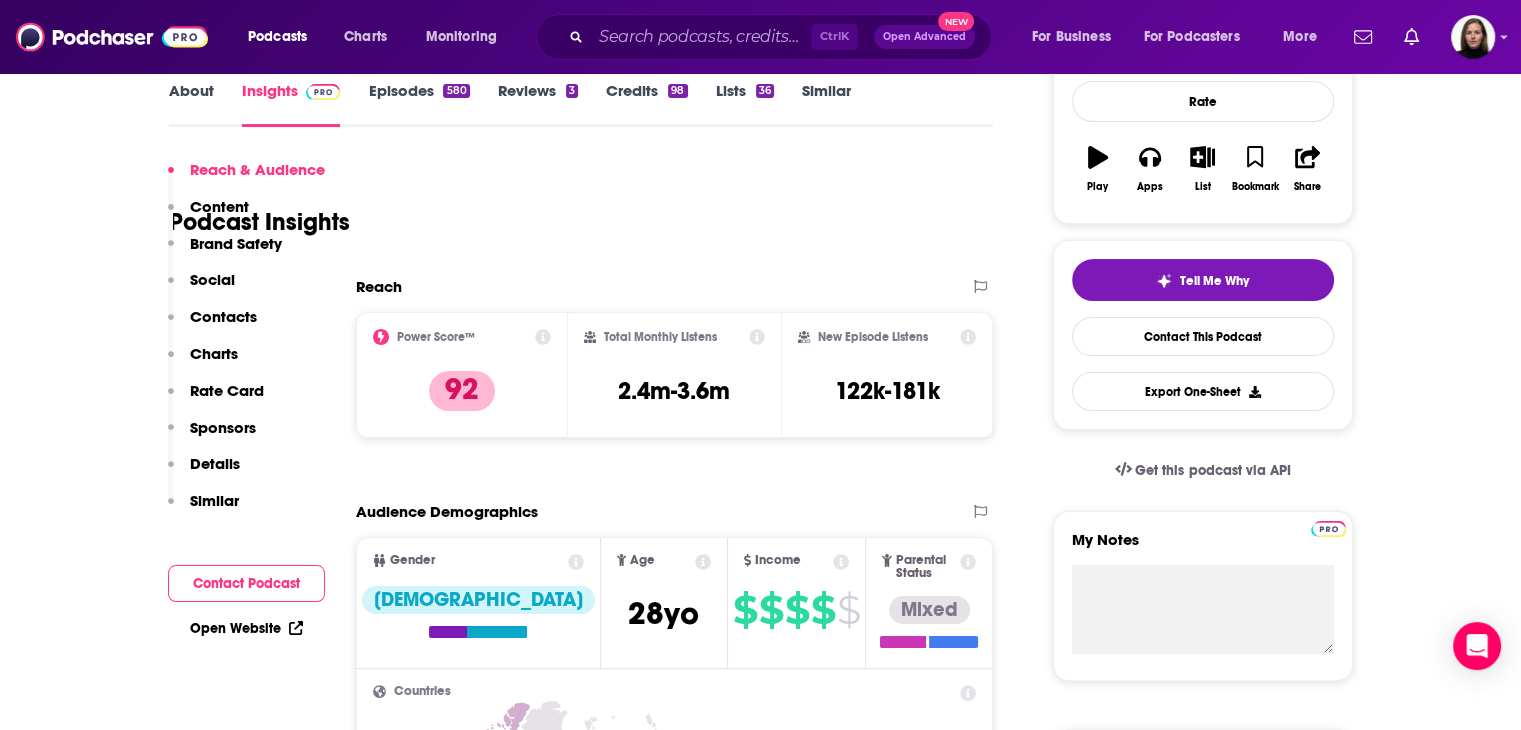 scroll, scrollTop: 500, scrollLeft: 0, axis: vertical 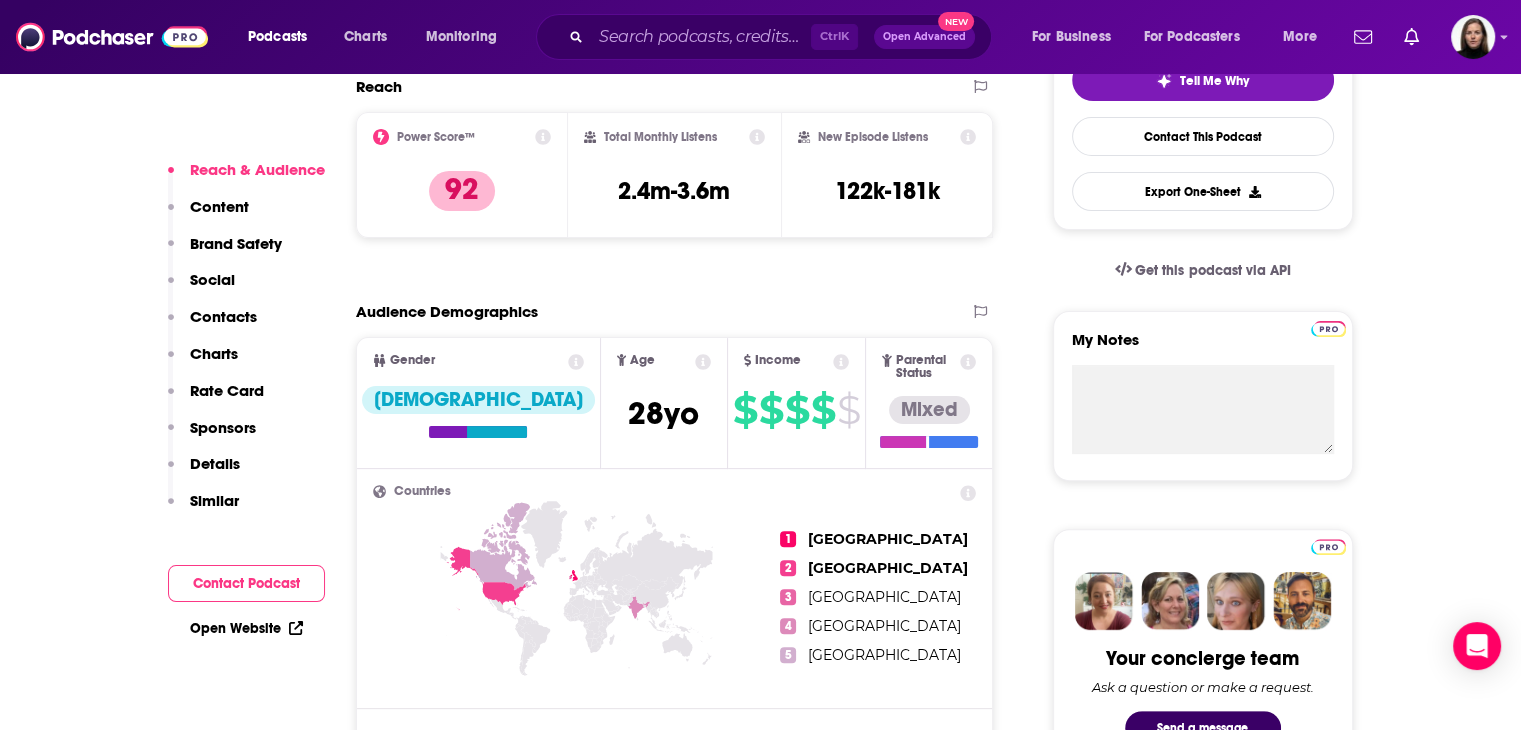 click on "Contact Podcast" at bounding box center [246, 583] 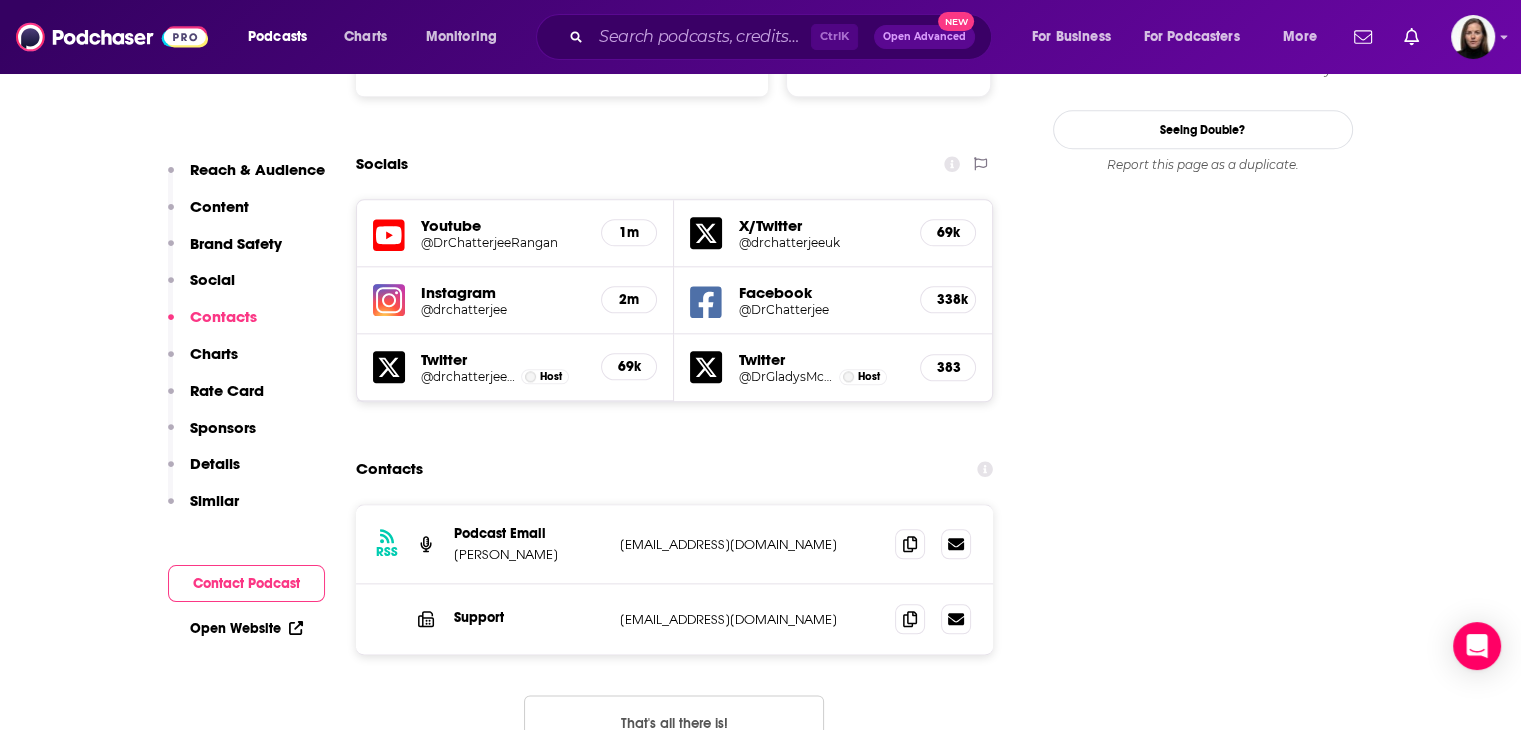 scroll, scrollTop: 2286, scrollLeft: 0, axis: vertical 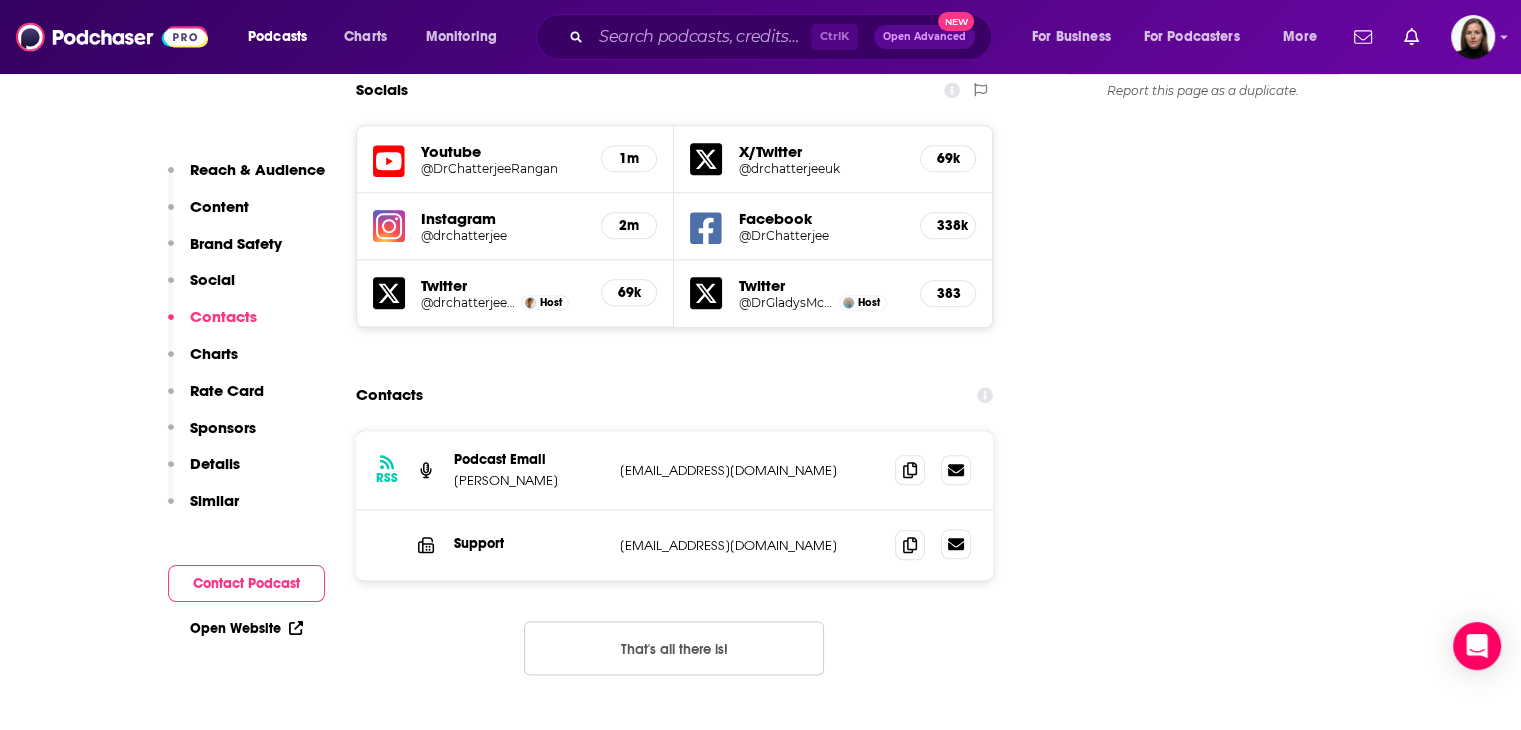 click 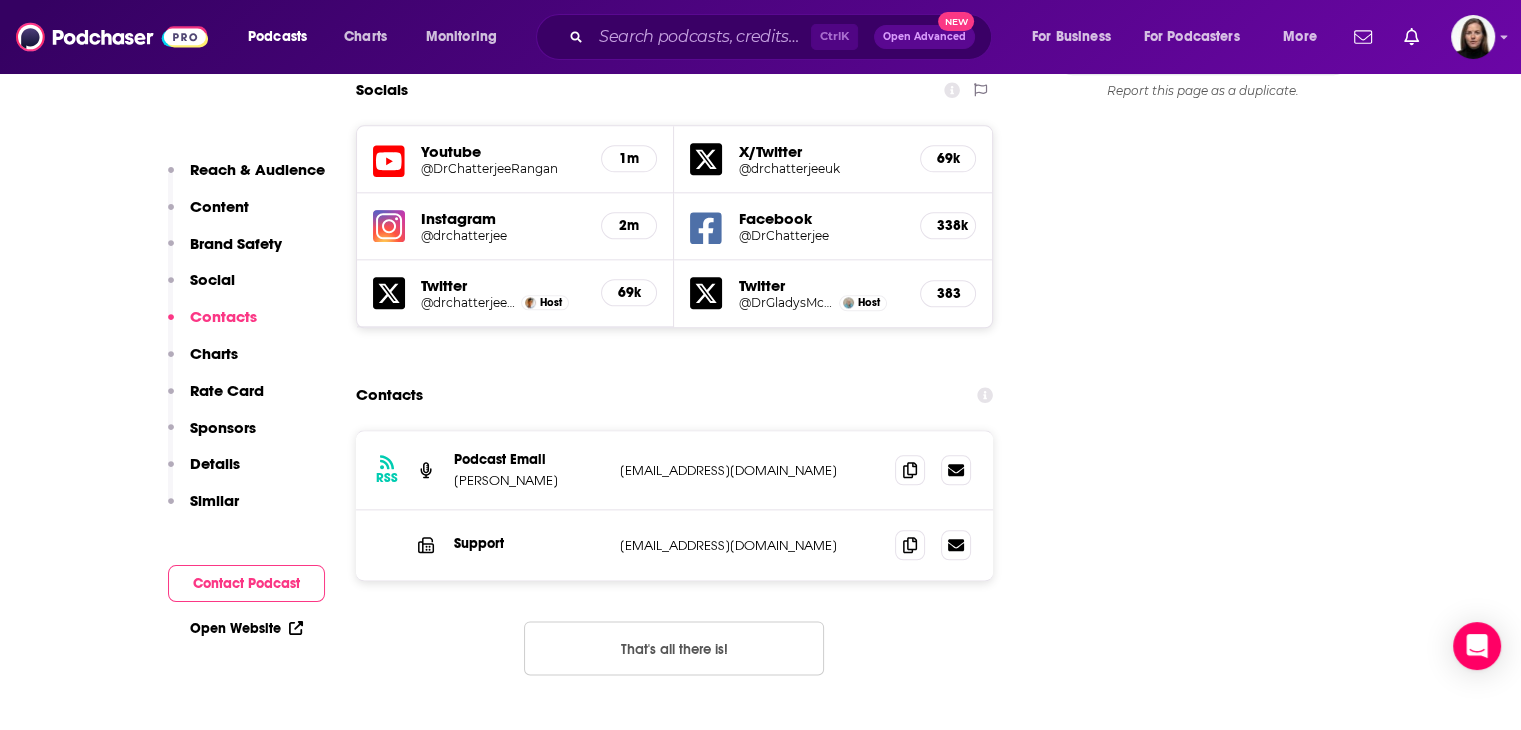 click on "About Insights Episodes 580 Reviews 3 Credits 98 Lists 36 Similar Podcast Insights Reach & Audience Content Brand Safety Social Contacts Charts Rate Card Sponsors Details Similar Contact Podcast Open Website  Reach Power Score™ 92 Total Monthly Listens 2.4m-3.6m New Episode Listens 122k-181k Export One-Sheet Audience Demographics Gender [DEMOGRAPHIC_DATA] Age [DEMOGRAPHIC_DATA] yo Income $ $ $ $ $ Parental Status Mixed Countries 1 [GEOGRAPHIC_DATA] 2 [GEOGRAPHIC_DATA] 3 [GEOGRAPHIC_DATA] 4 [GEOGRAPHIC_DATA] 5 [GEOGRAPHIC_DATA] Top Cities [GEOGRAPHIC_DATA] , [GEOGRAPHIC_DATA] , [GEOGRAPHIC_DATA] , [GEOGRAPHIC_DATA], [GEOGRAPHIC_DATA] , [GEOGRAPHIC_DATA], [GEOGRAPHIC_DATA] , [GEOGRAPHIC_DATA] Interests Science , Society - Work , Sports , Sports - Rugby , Humor , Travel Jobs Journalists/Reporters , Personal Trainers , Directors , Editors , Bloggers , Principals/Owners Ethnicities White / [DEMOGRAPHIC_DATA] , [DEMOGRAPHIC_DATA] , [DEMOGRAPHIC_DATA] , Hispanic Show More Content Political Skew Neutral/Mixed Brand Safety & Suitability Adult Graphic Profanity Drugs Weapons Criminal Political Inflammatory 0 15 30 45 60 75 100 Safety Summary Political 37 % Profanity 29 % Graphic 19 % 9 %" at bounding box center [595, 3903] 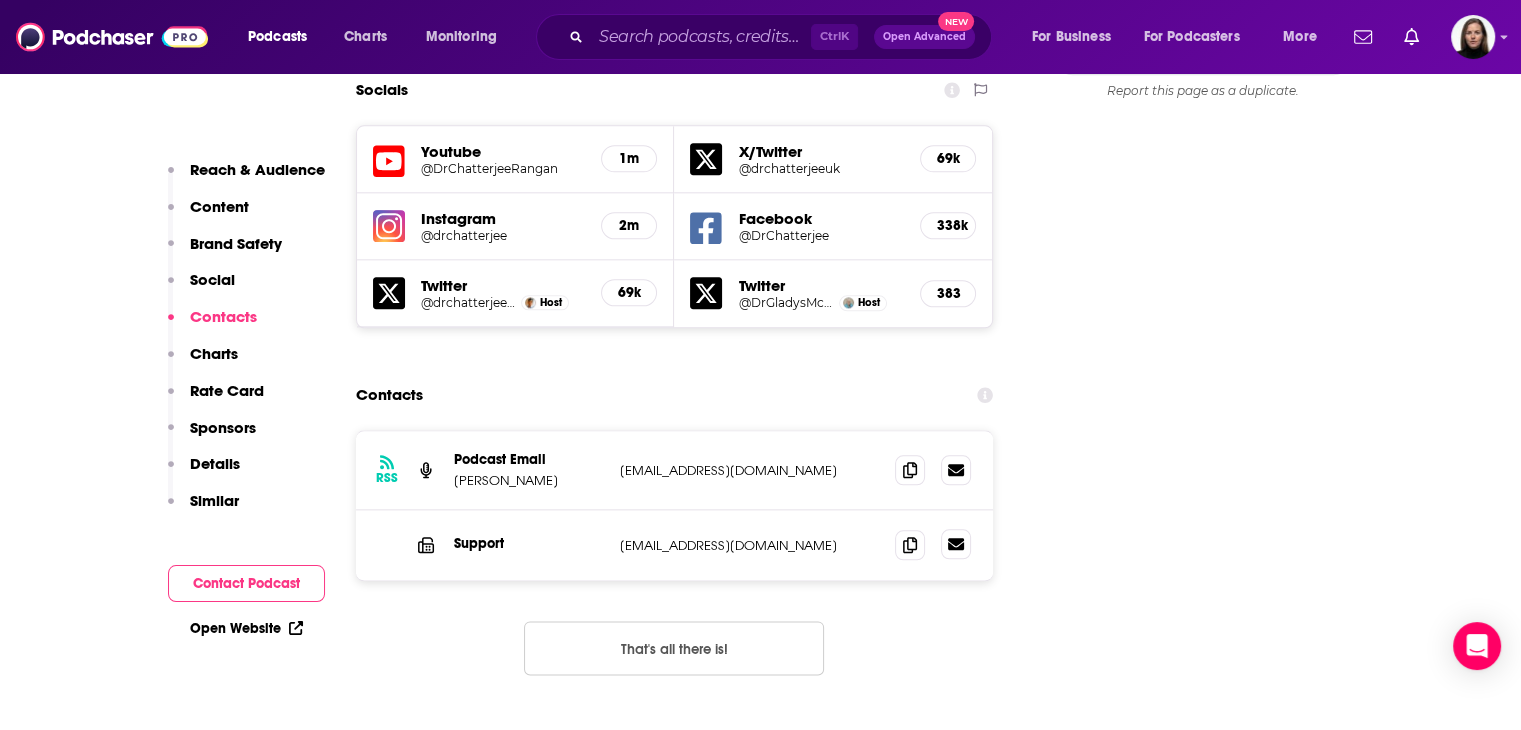 click at bounding box center (956, 544) 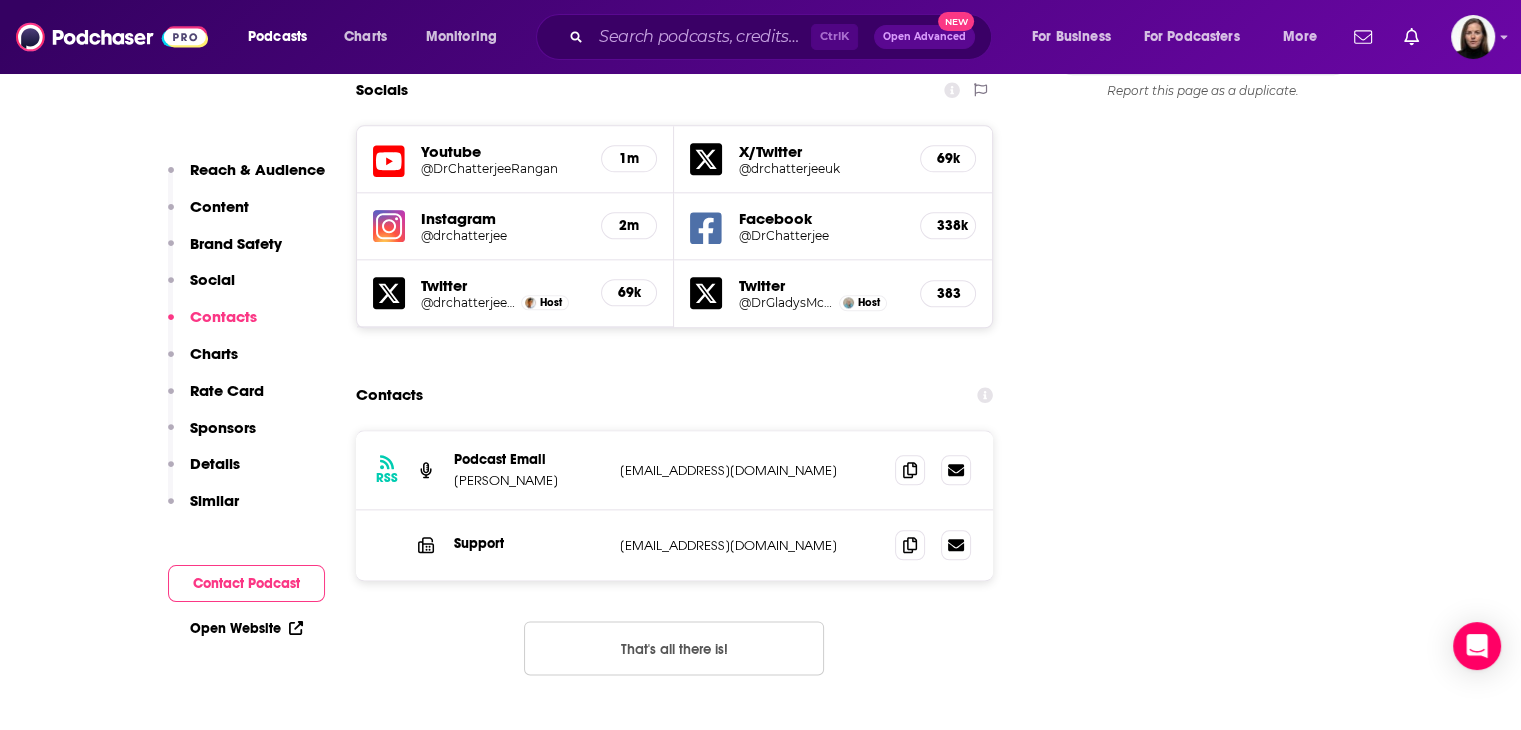 click on "About Insights Episodes 580 Reviews 3 Credits 98 Lists 36 Similar Podcast Insights Reach & Audience Content Brand Safety Social Contacts Charts Rate Card Sponsors Details Similar Contact Podcast Open Website  Reach Power Score™ 92 Total Monthly Listens 2.4m-3.6m New Episode Listens 122k-181k Export One-Sheet Audience Demographics Gender [DEMOGRAPHIC_DATA] Age [DEMOGRAPHIC_DATA] yo Income $ $ $ $ $ Parental Status Mixed Countries 1 [GEOGRAPHIC_DATA] 2 [GEOGRAPHIC_DATA] 3 [GEOGRAPHIC_DATA] 4 [GEOGRAPHIC_DATA] 5 [GEOGRAPHIC_DATA] Top Cities [GEOGRAPHIC_DATA] , [GEOGRAPHIC_DATA] , [GEOGRAPHIC_DATA] , [GEOGRAPHIC_DATA], [GEOGRAPHIC_DATA] , [GEOGRAPHIC_DATA], [GEOGRAPHIC_DATA] , [GEOGRAPHIC_DATA] Interests Science , Society - Work , Sports , Sports - Rugby , Humor , Travel Jobs Journalists/Reporters , Personal Trainers , Directors , Editors , Bloggers , Principals/Owners Ethnicities White / [DEMOGRAPHIC_DATA] , [DEMOGRAPHIC_DATA] , [DEMOGRAPHIC_DATA] , Hispanic Show More Content Political Skew Neutral/Mixed Brand Safety & Suitability Adult Graphic Profanity Drugs Weapons Criminal Political Inflammatory 0 15 30 45 60 75 100 Safety Summary Political 37 % Profanity 29 % Graphic 19 % 9 %" at bounding box center (595, 3903) 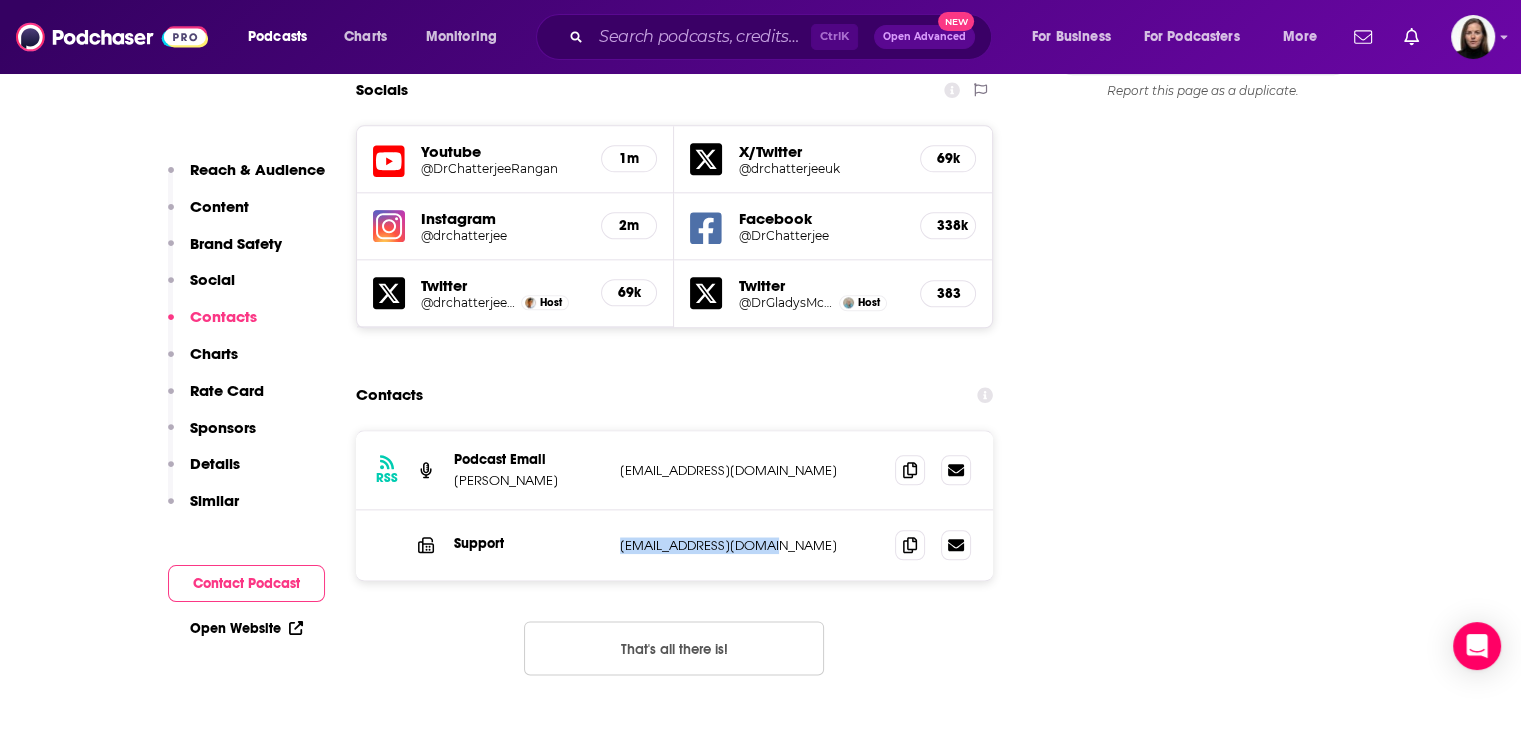 drag, startPoint x: 612, startPoint y: 442, endPoint x: 784, endPoint y: 438, distance: 172.04651 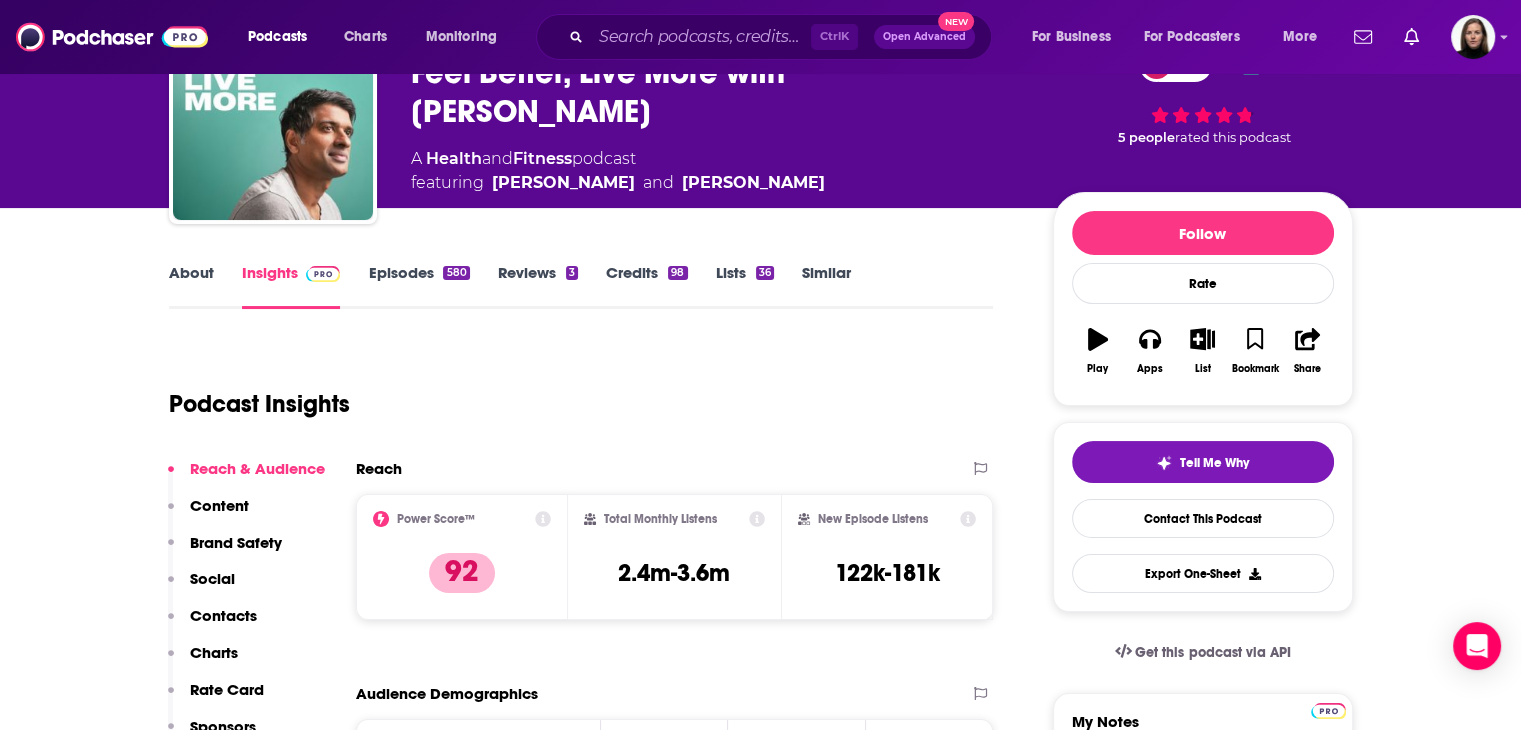 scroll, scrollTop: 0, scrollLeft: 0, axis: both 